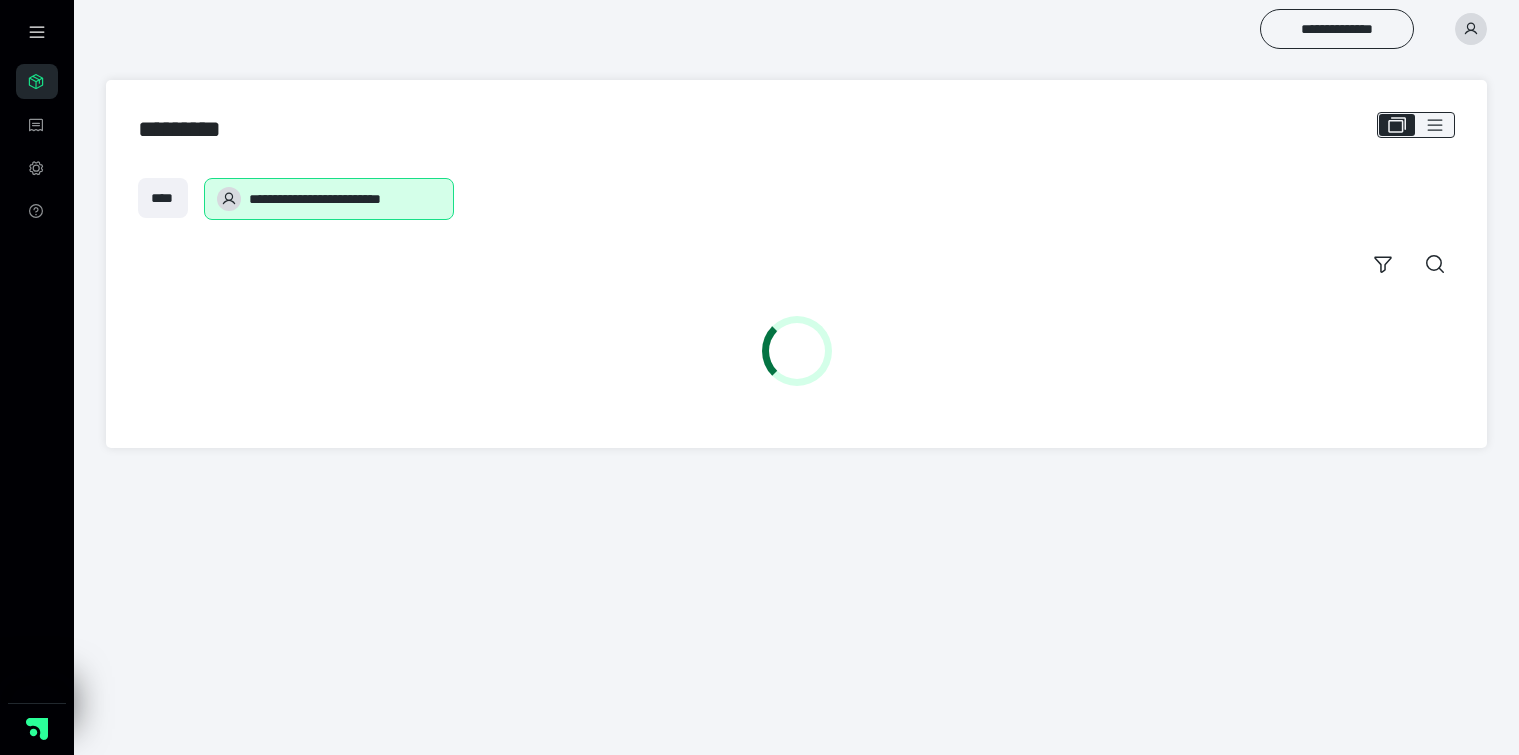 scroll, scrollTop: 0, scrollLeft: 0, axis: both 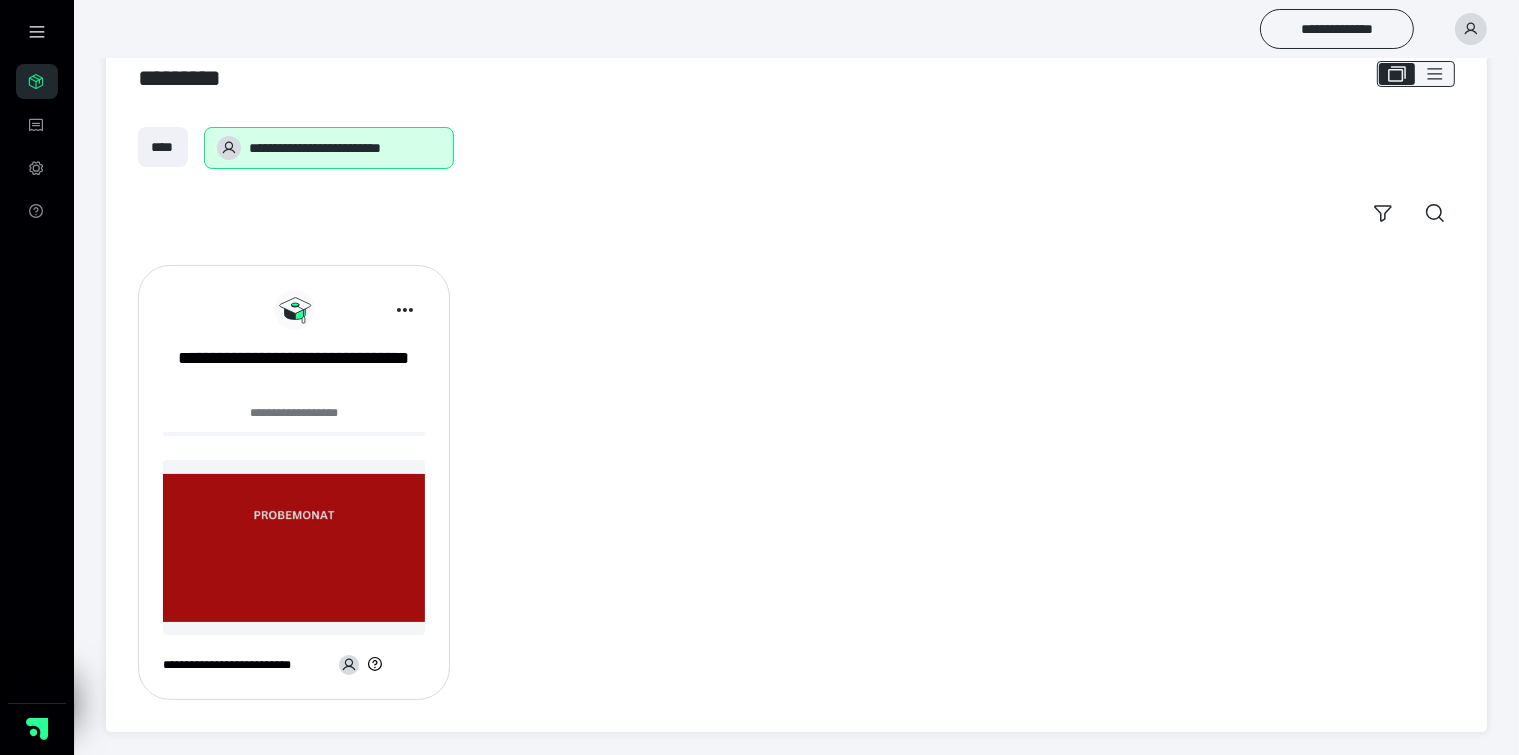 click at bounding box center (294, 547) 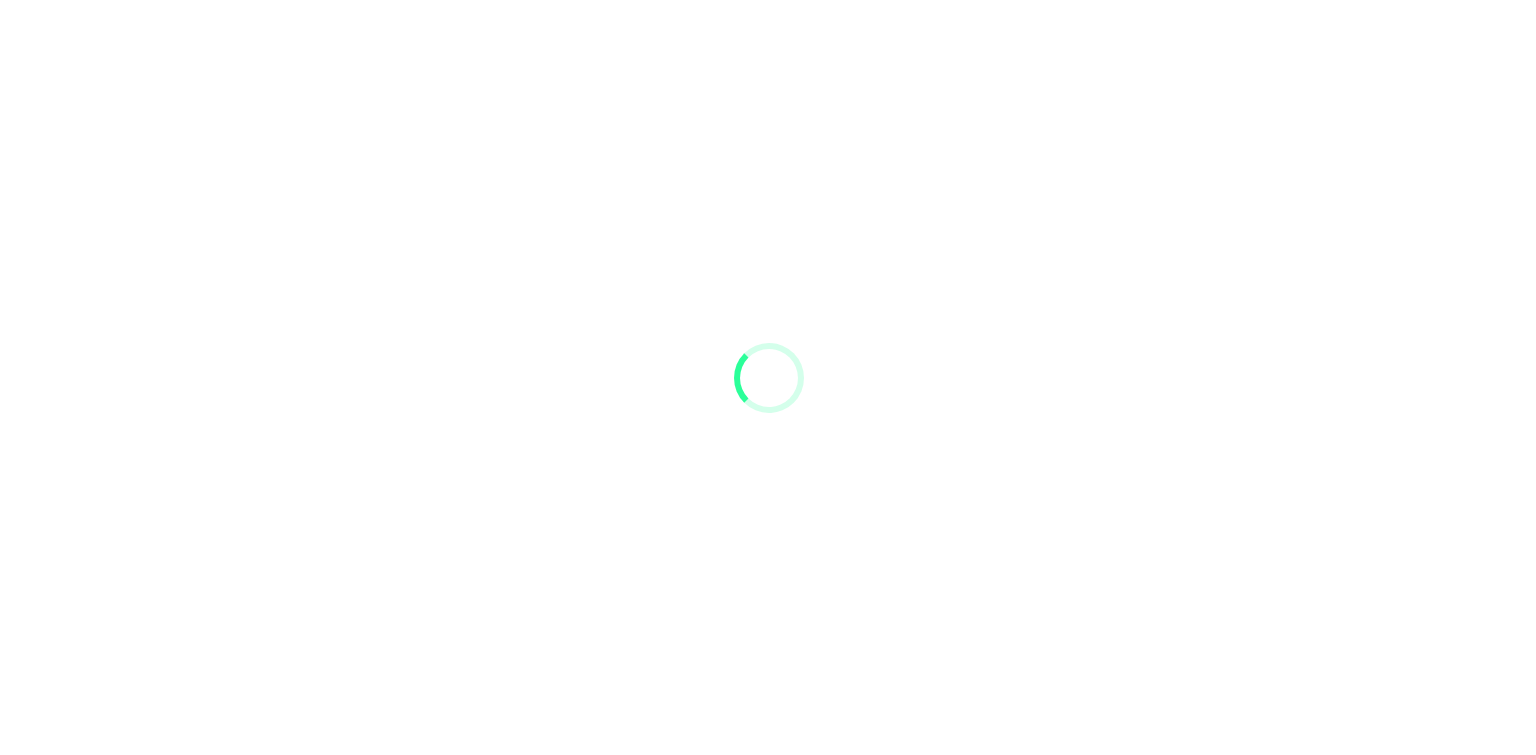 scroll, scrollTop: 0, scrollLeft: 0, axis: both 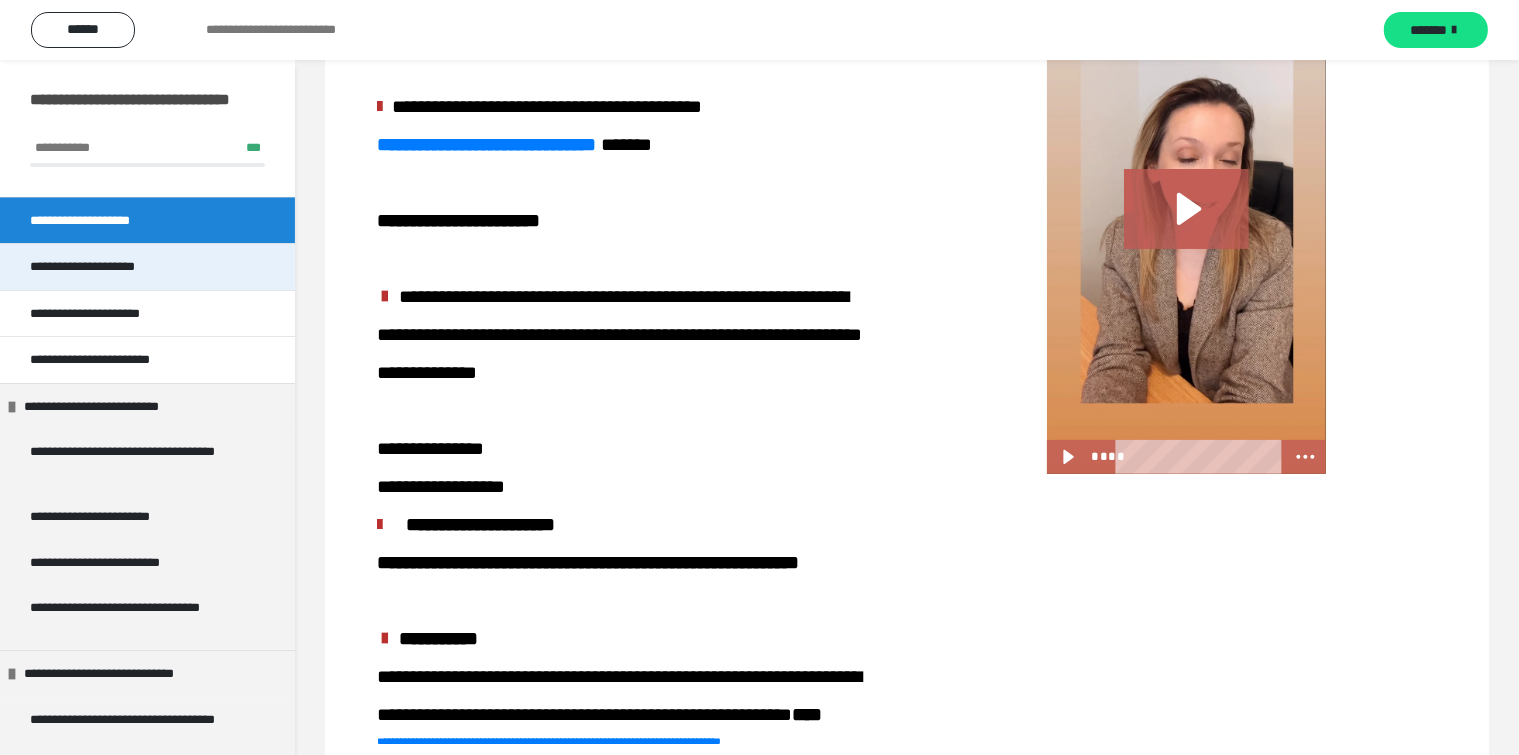 click on "**********" at bounding box center (147, 266) 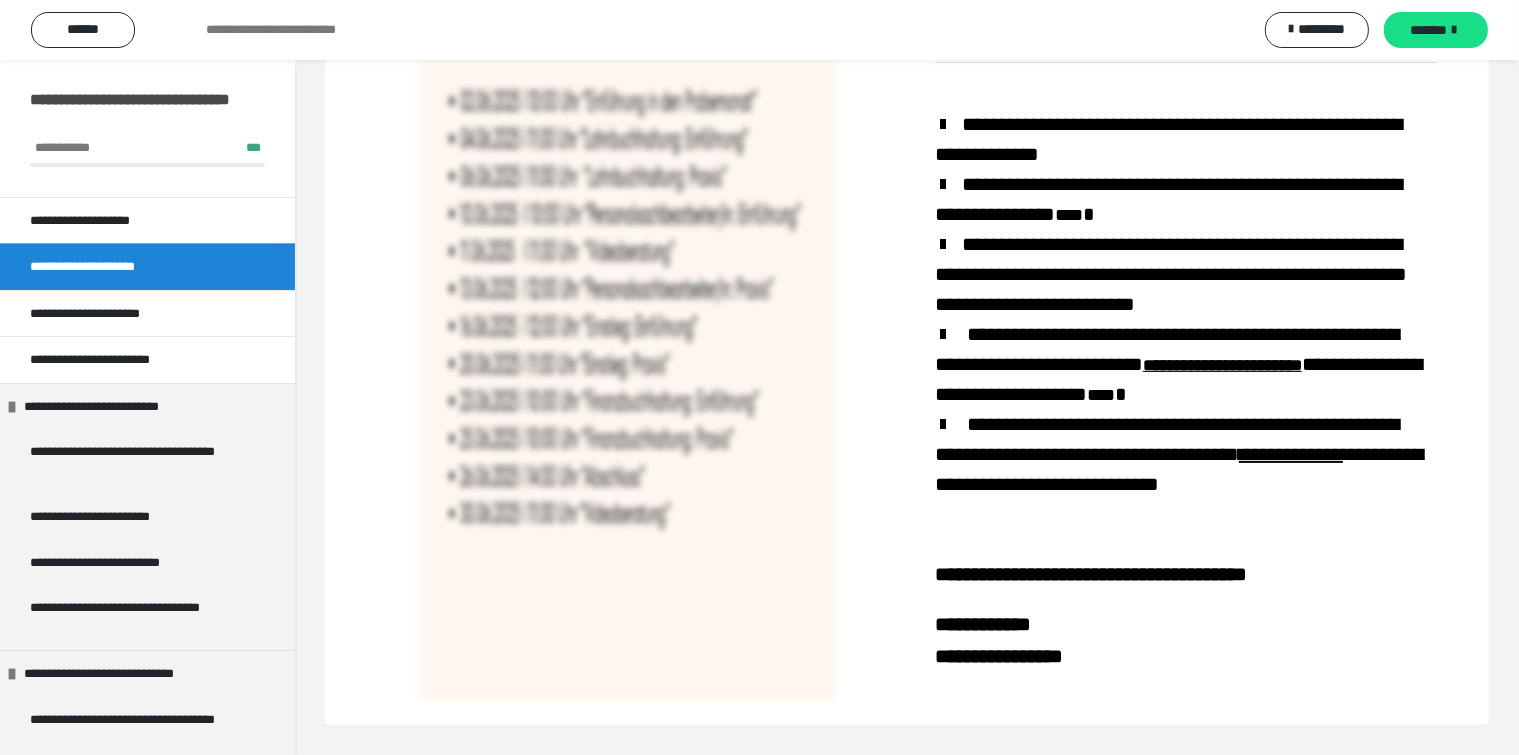 scroll, scrollTop: 484, scrollLeft: 0, axis: vertical 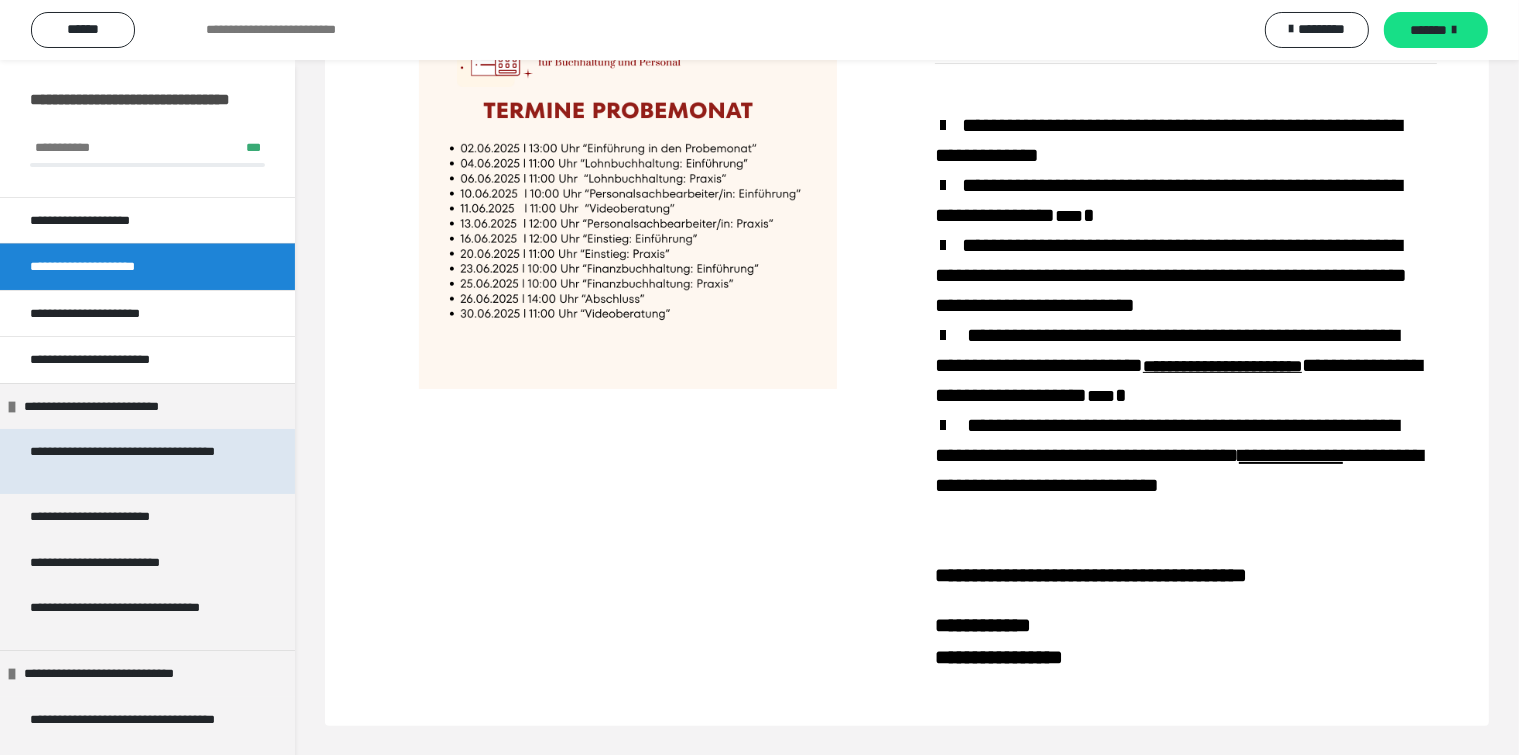 click on "**********" at bounding box center (131, 461) 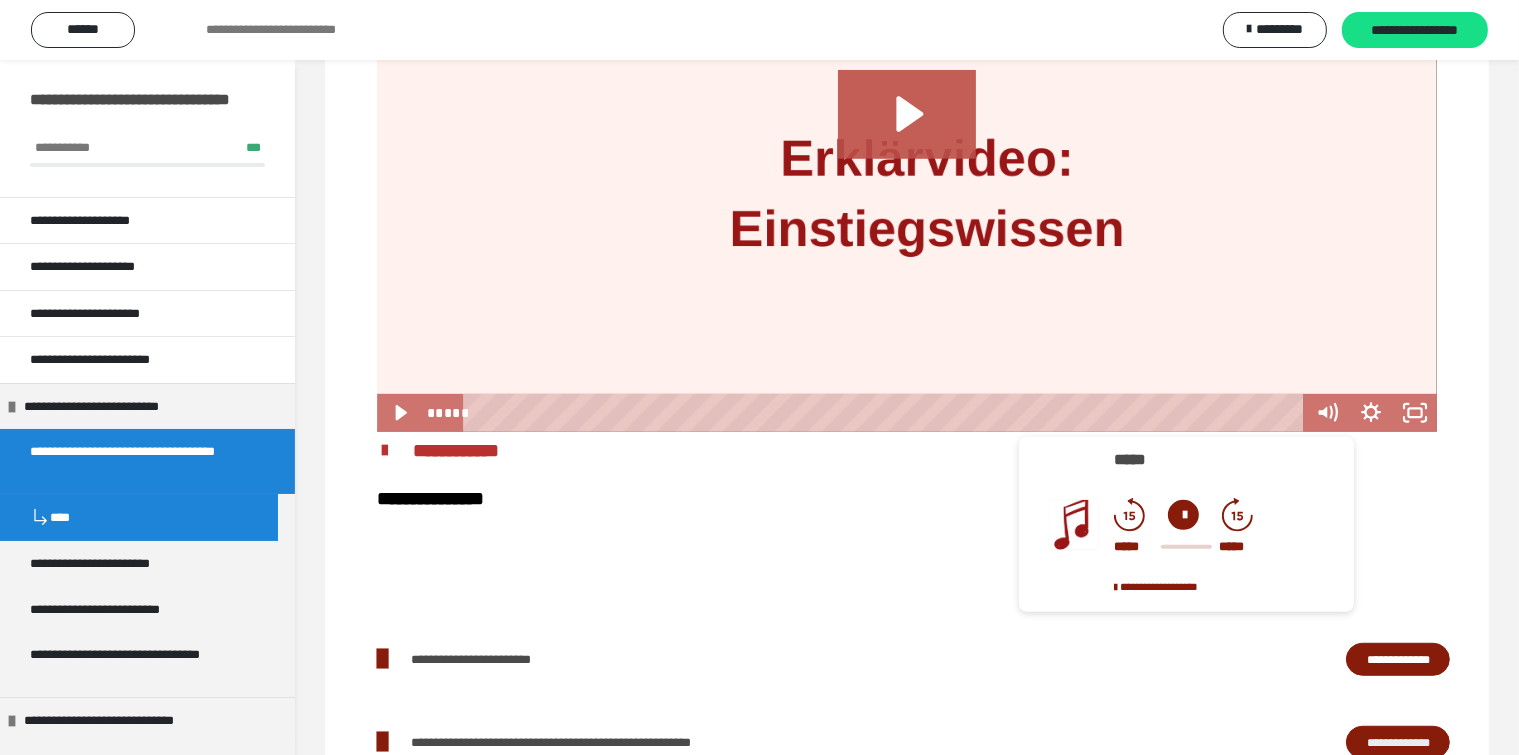 scroll, scrollTop: 1200, scrollLeft: 0, axis: vertical 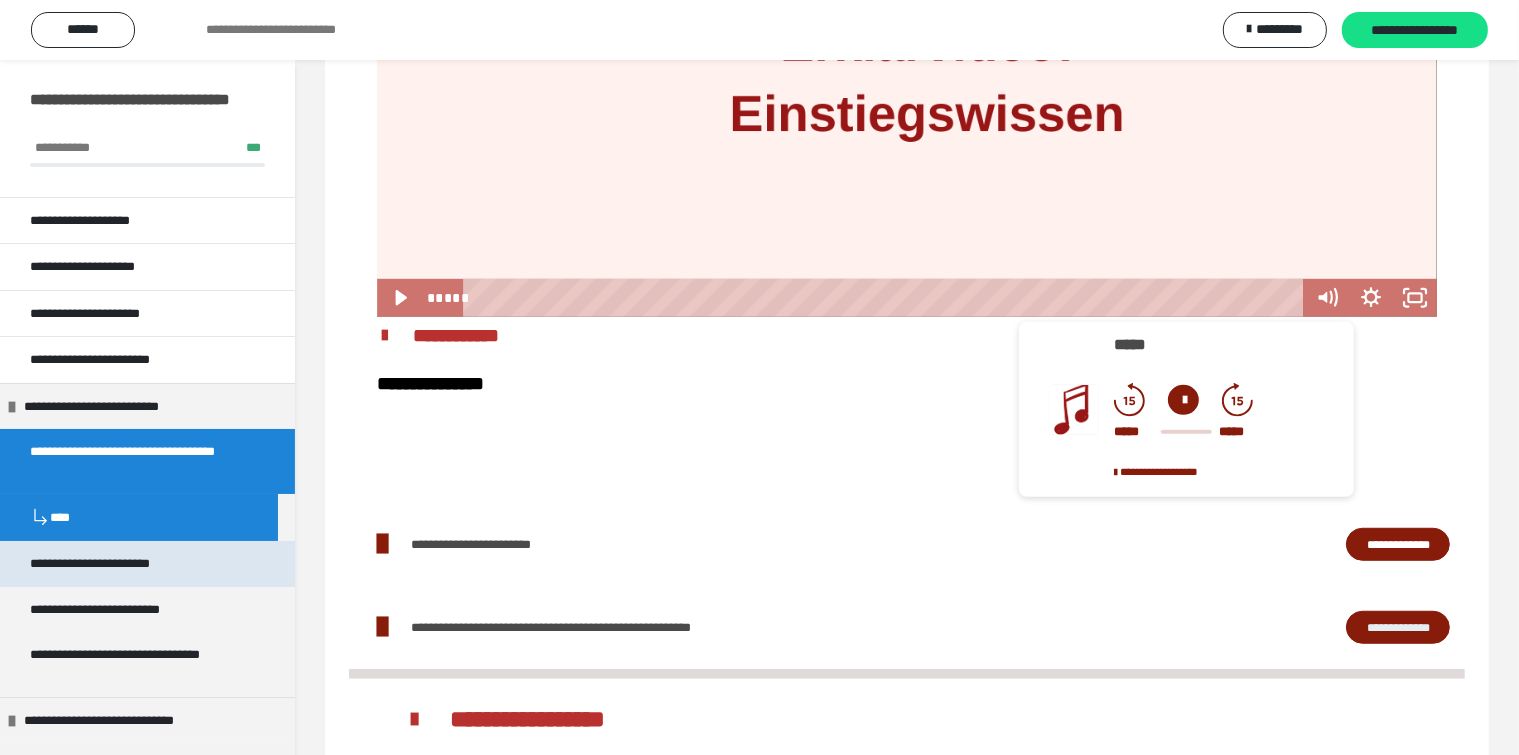 click on "**********" at bounding box center (122, 564) 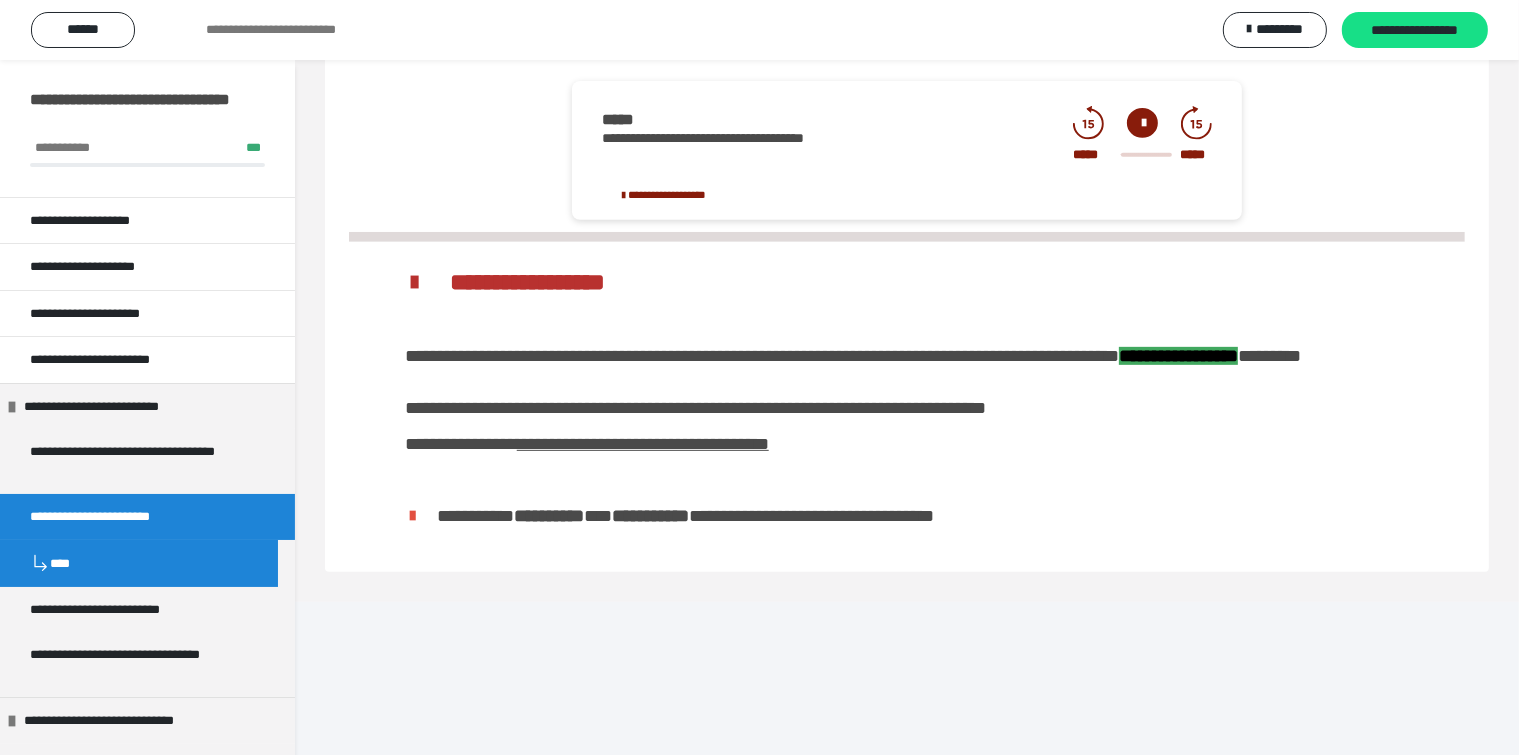 scroll, scrollTop: 814, scrollLeft: 0, axis: vertical 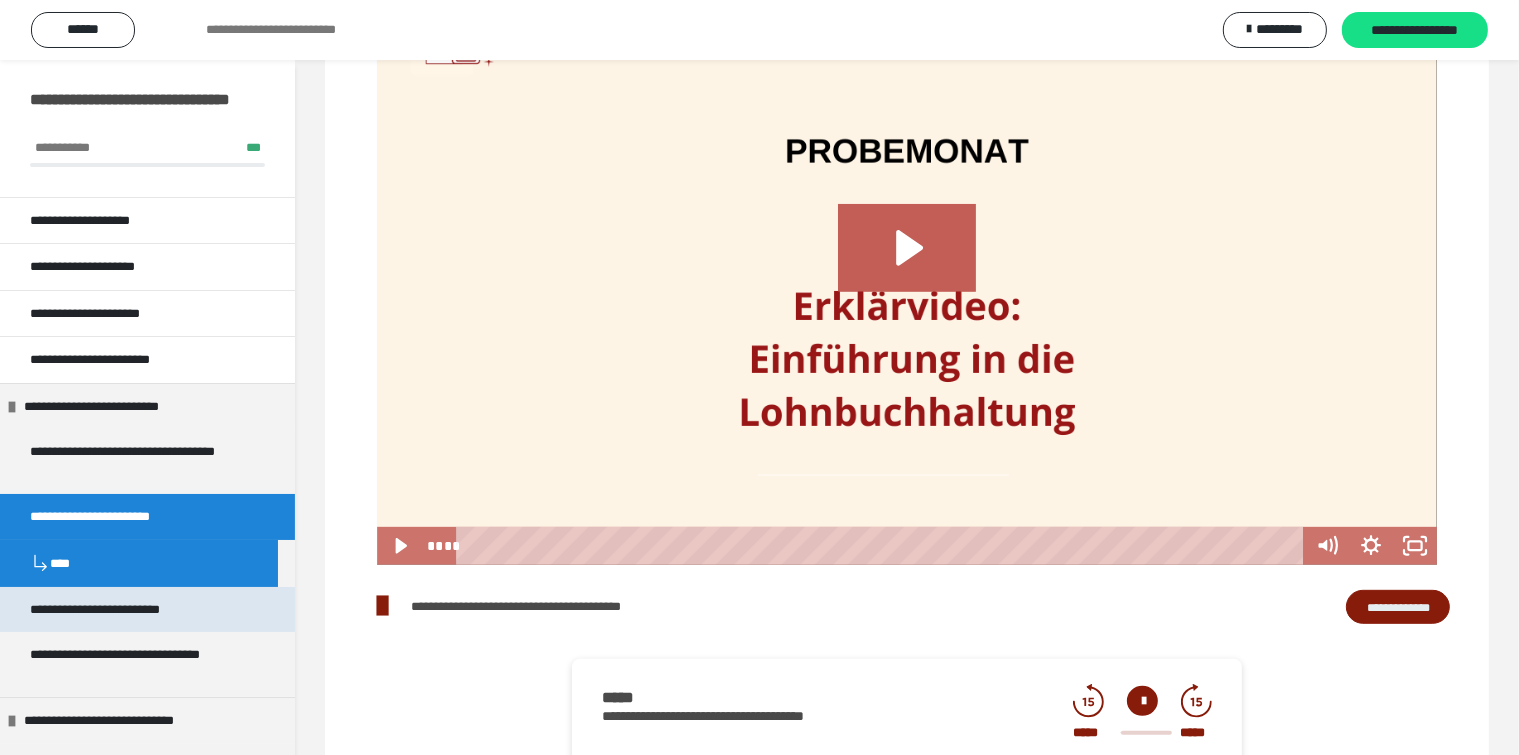 click on "**********" at bounding box center (128, 610) 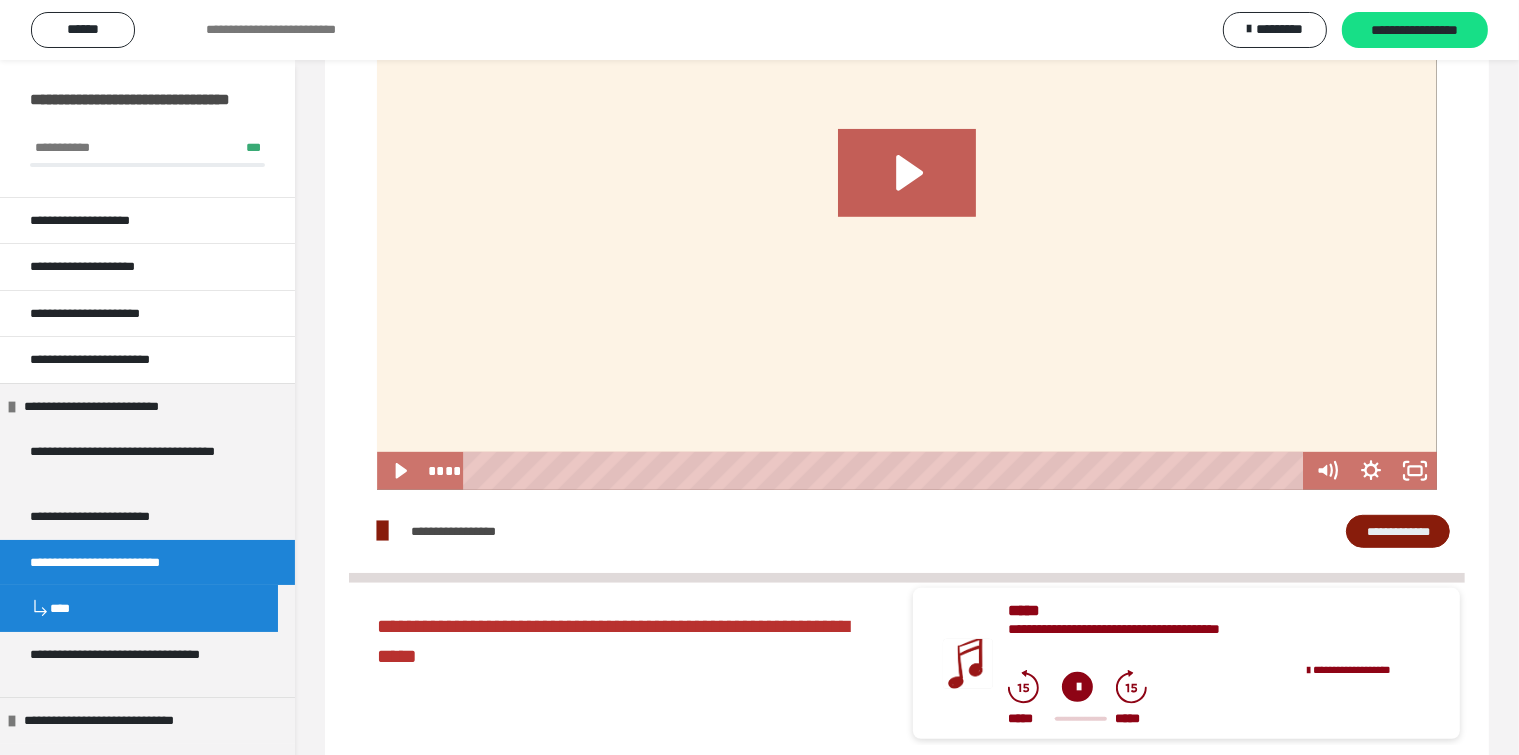 scroll, scrollTop: 1014, scrollLeft: 0, axis: vertical 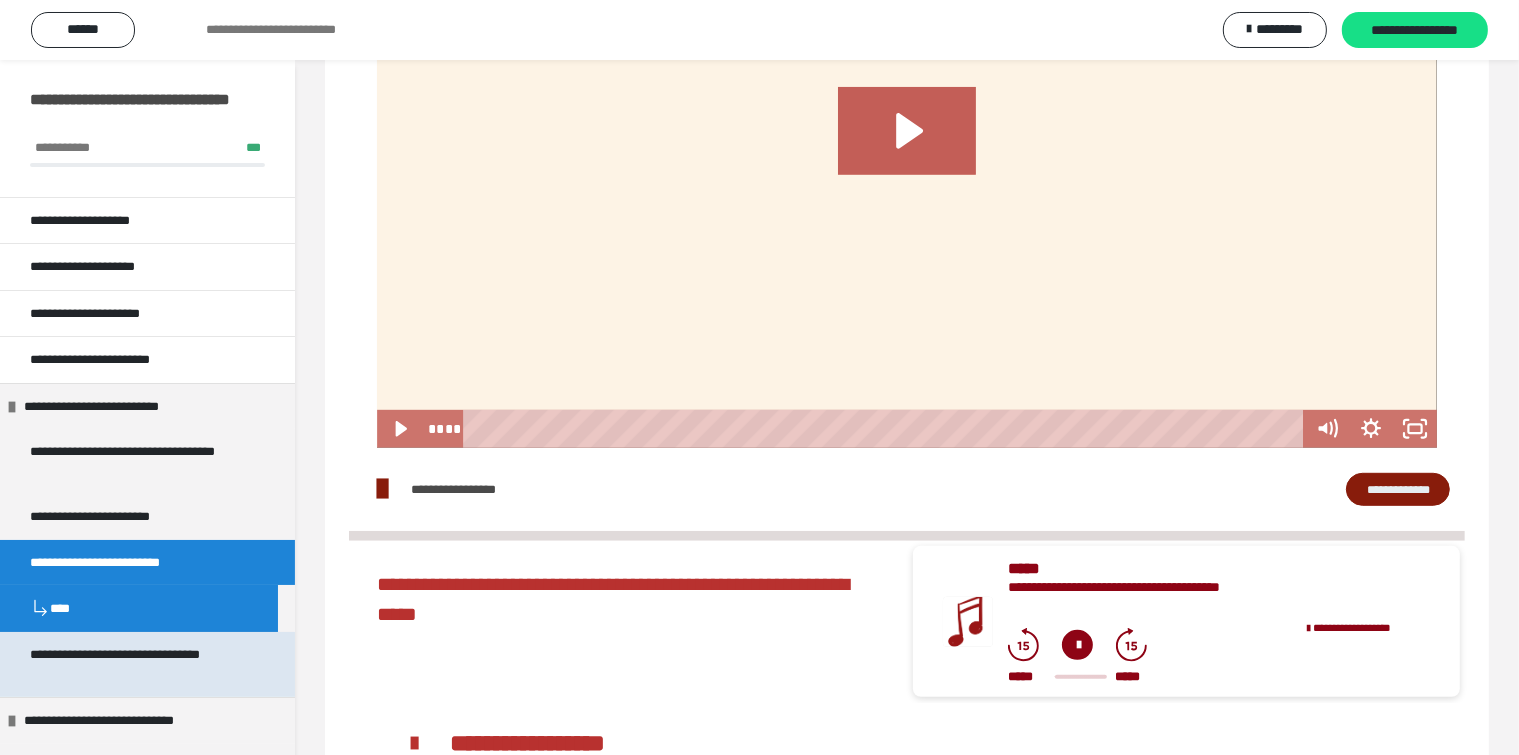 click on "**********" at bounding box center [131, 664] 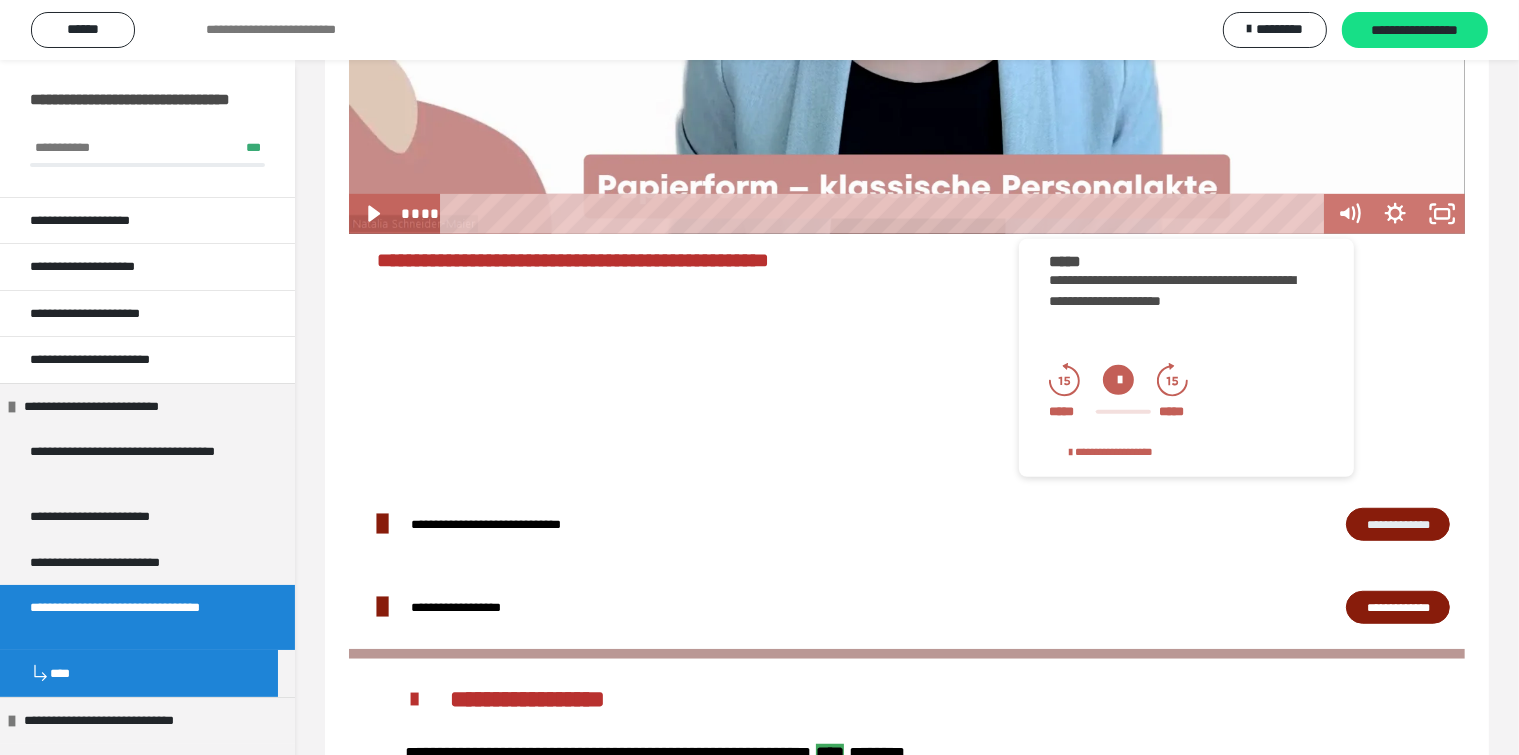 scroll, scrollTop: 1236, scrollLeft: 0, axis: vertical 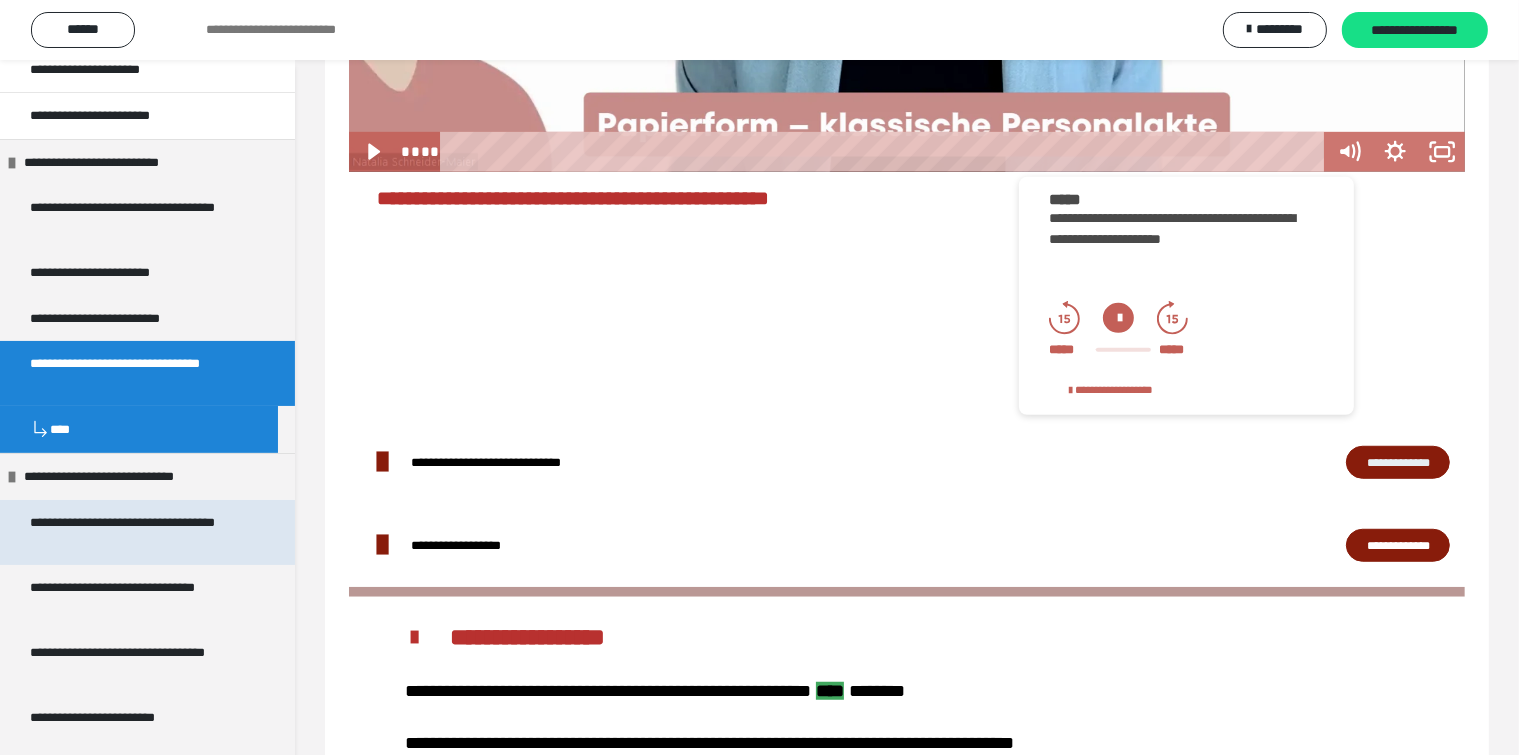 click on "**********" at bounding box center [131, 532] 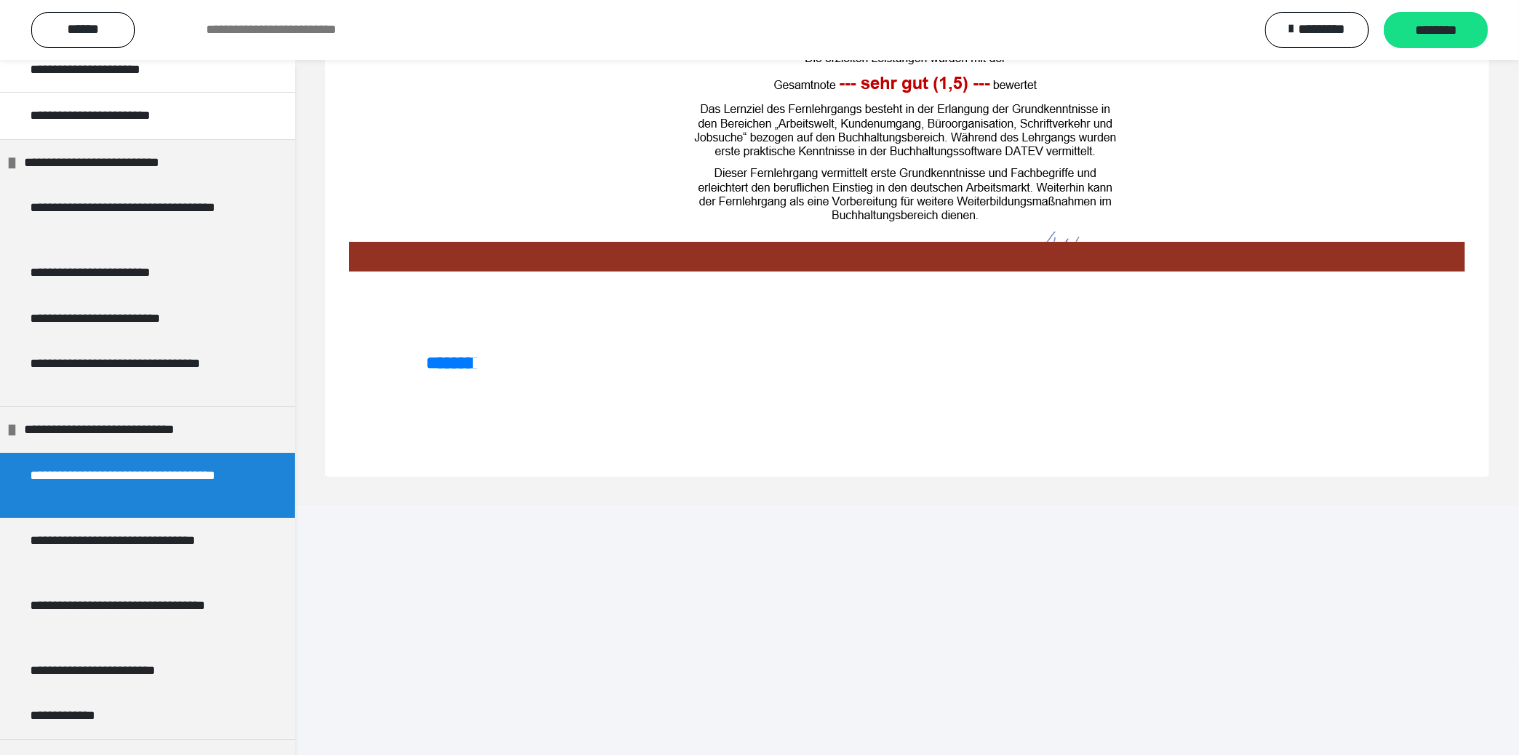 scroll, scrollTop: 1906, scrollLeft: 0, axis: vertical 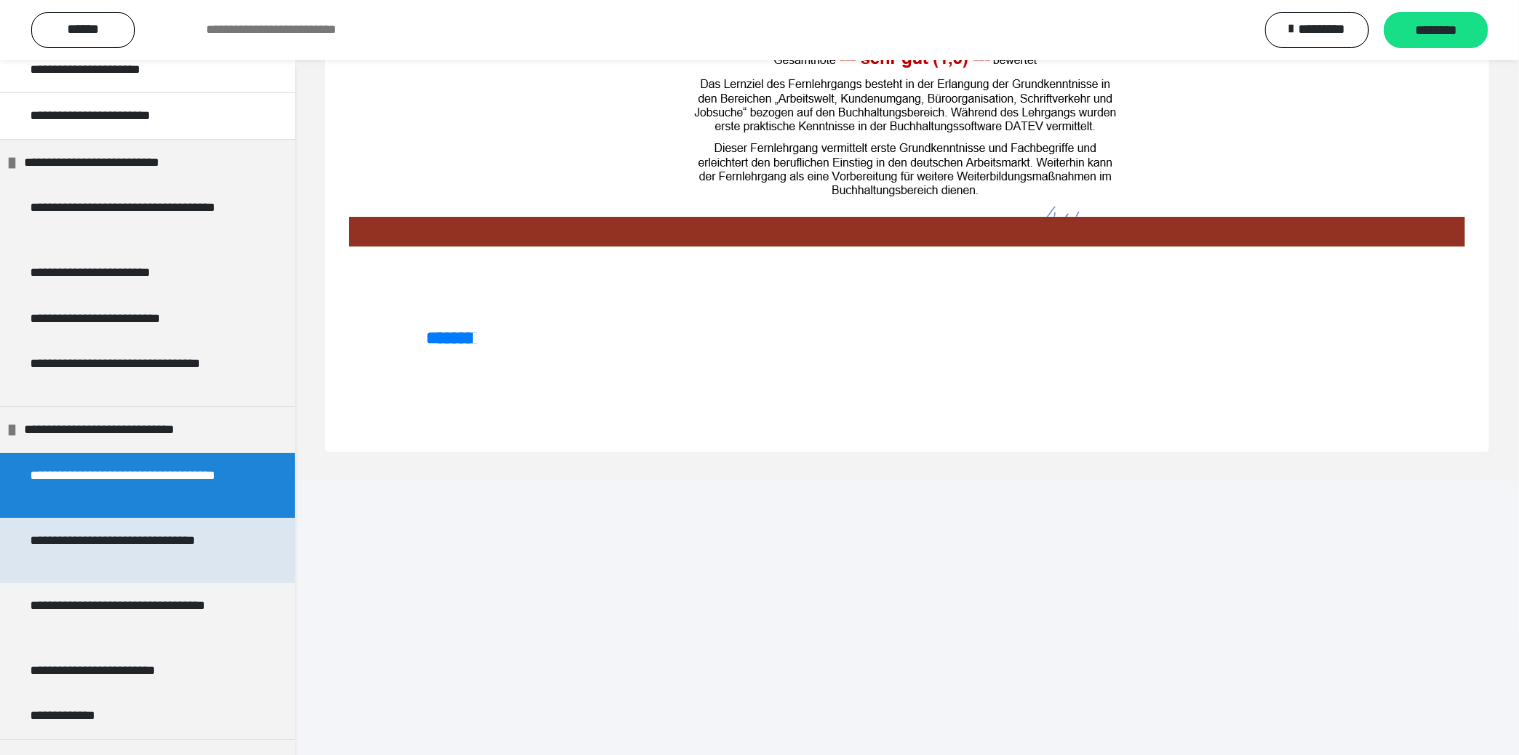 click on "**********" at bounding box center [131, 550] 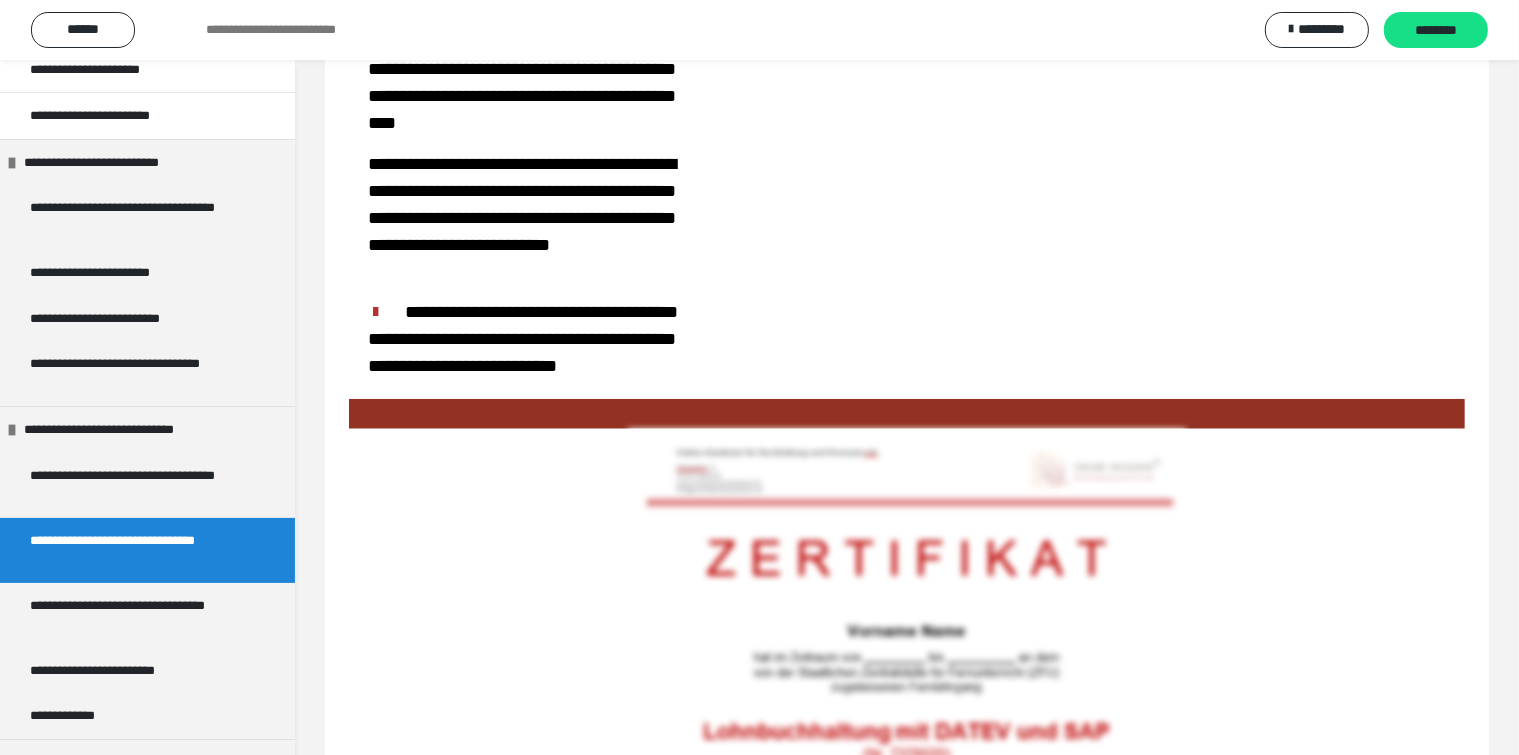scroll, scrollTop: 1716, scrollLeft: 0, axis: vertical 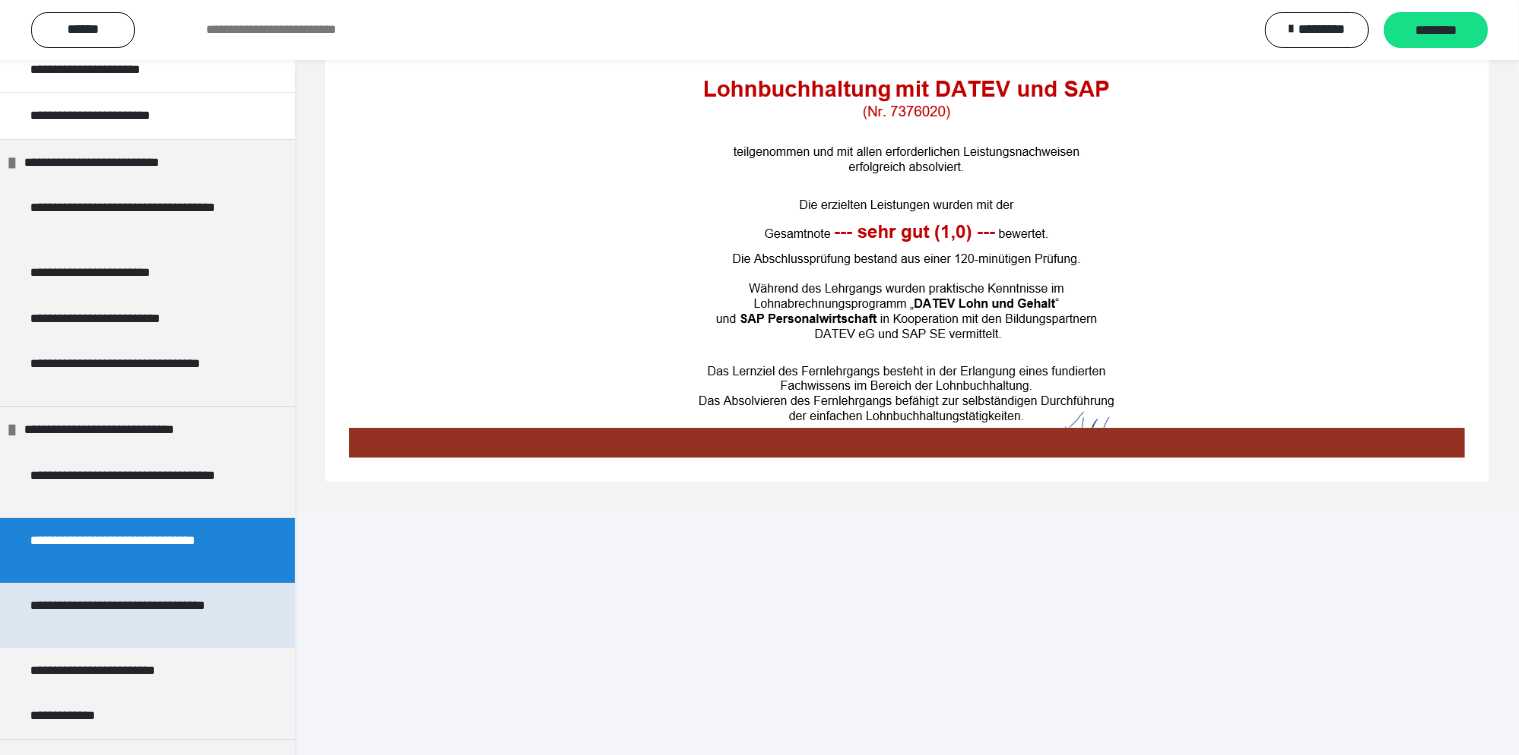 click on "**********" at bounding box center (131, 615) 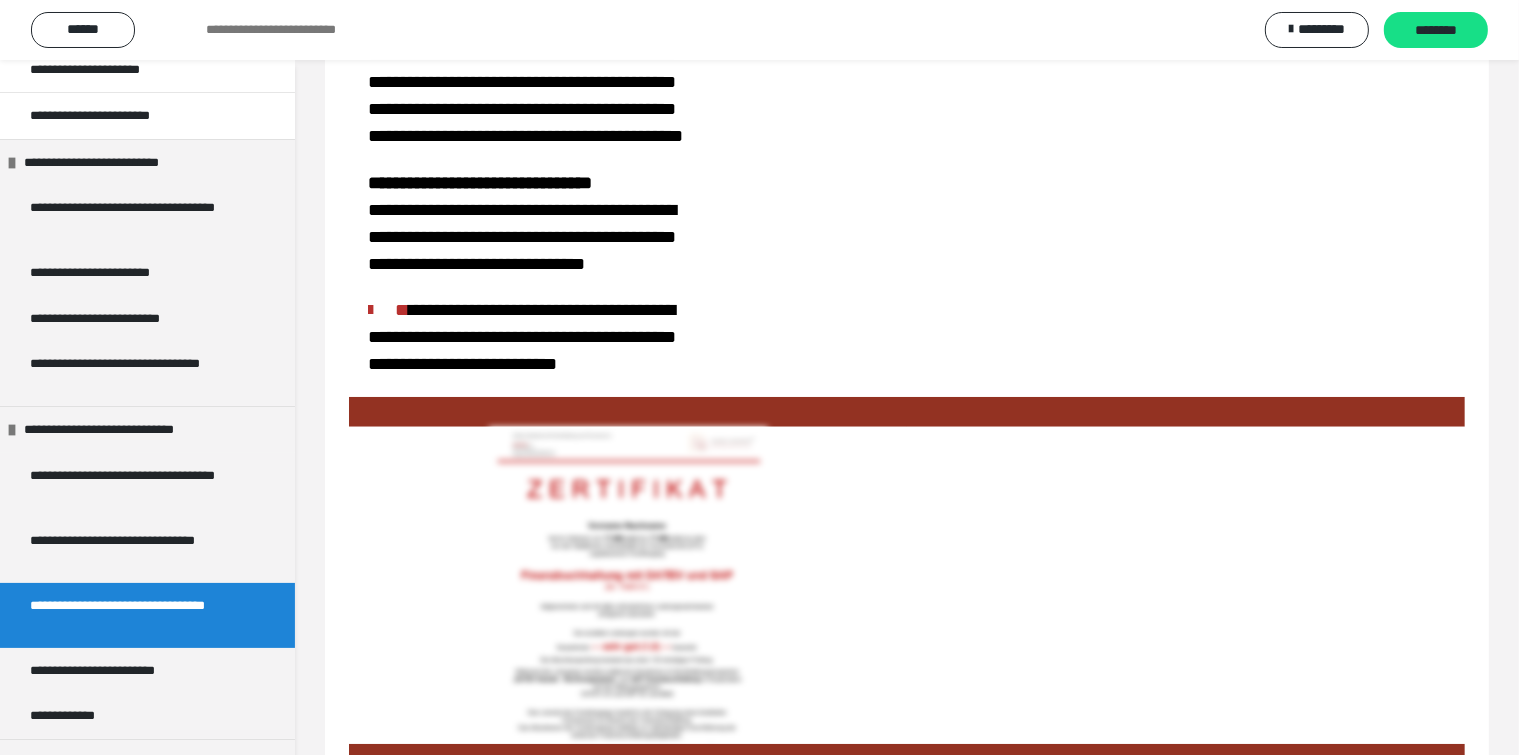 scroll, scrollTop: 1118, scrollLeft: 0, axis: vertical 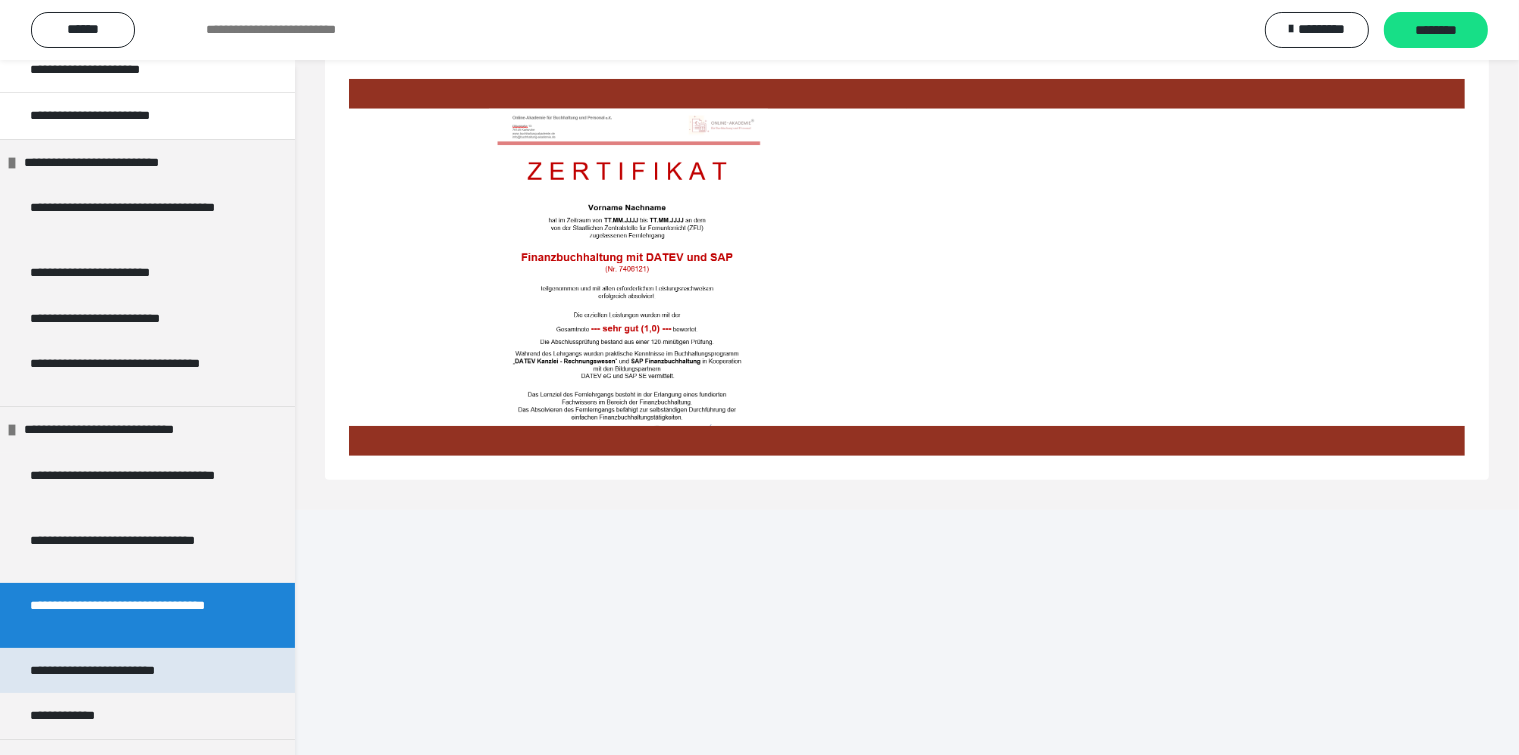 click on "**********" at bounding box center (115, 671) 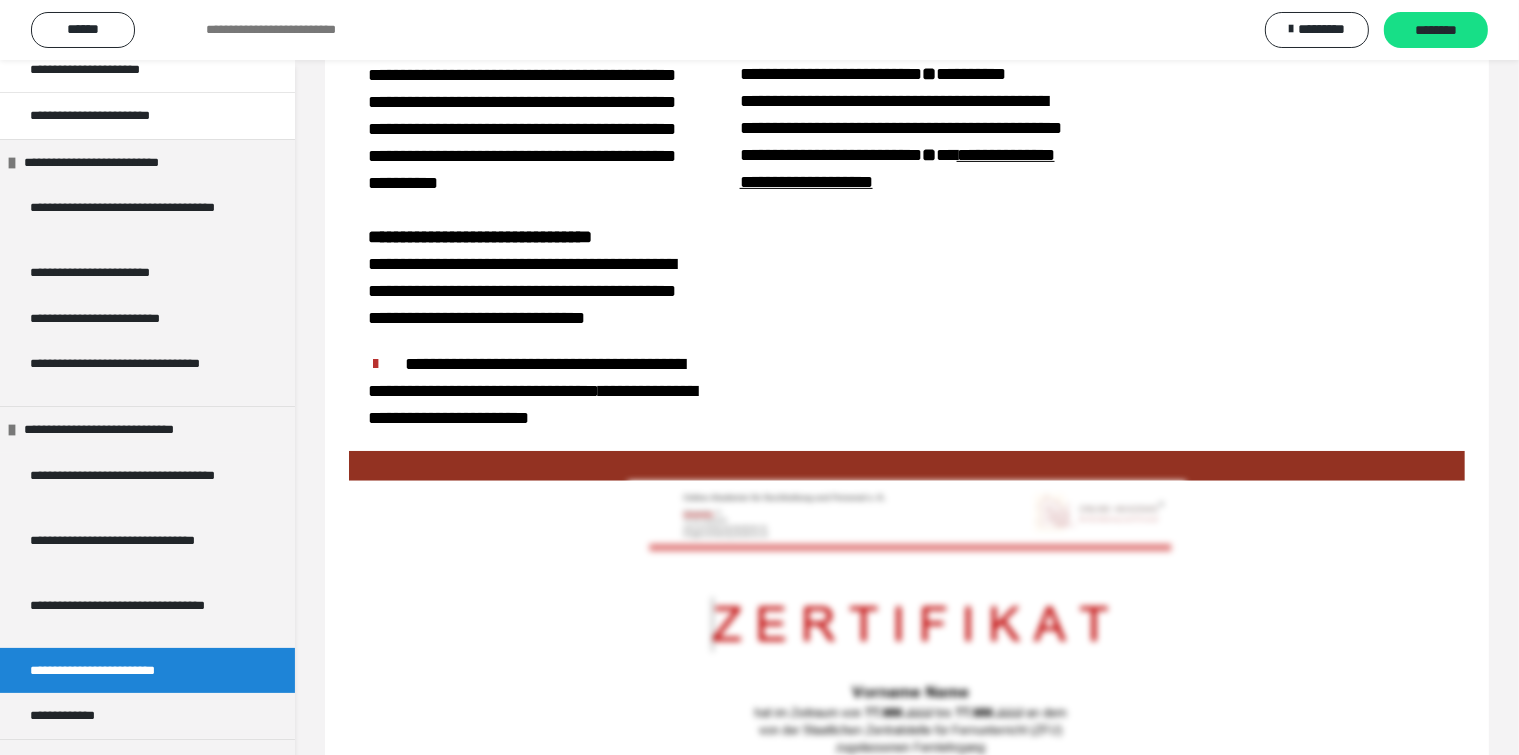 scroll, scrollTop: 1291, scrollLeft: 0, axis: vertical 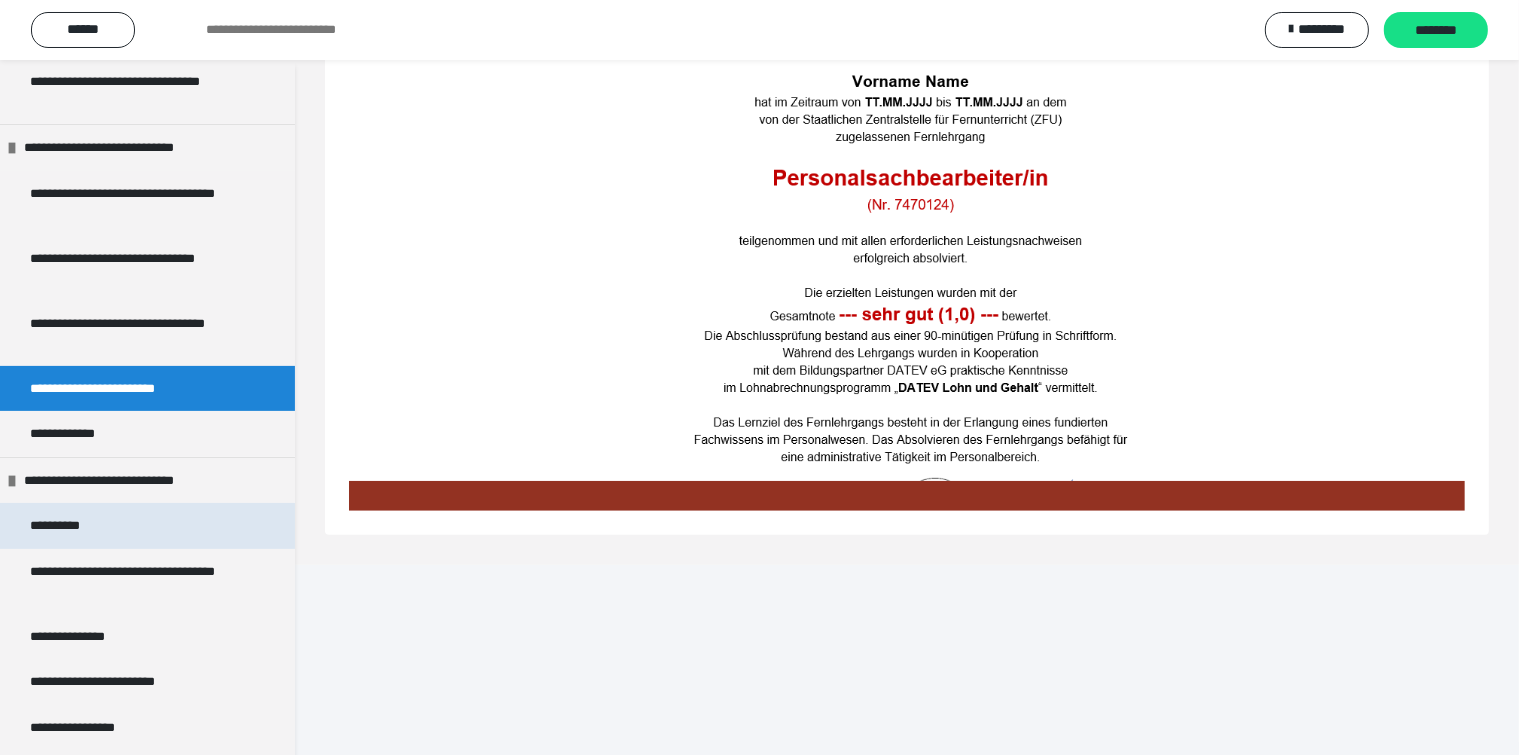 click on "**********" at bounding box center [67, 526] 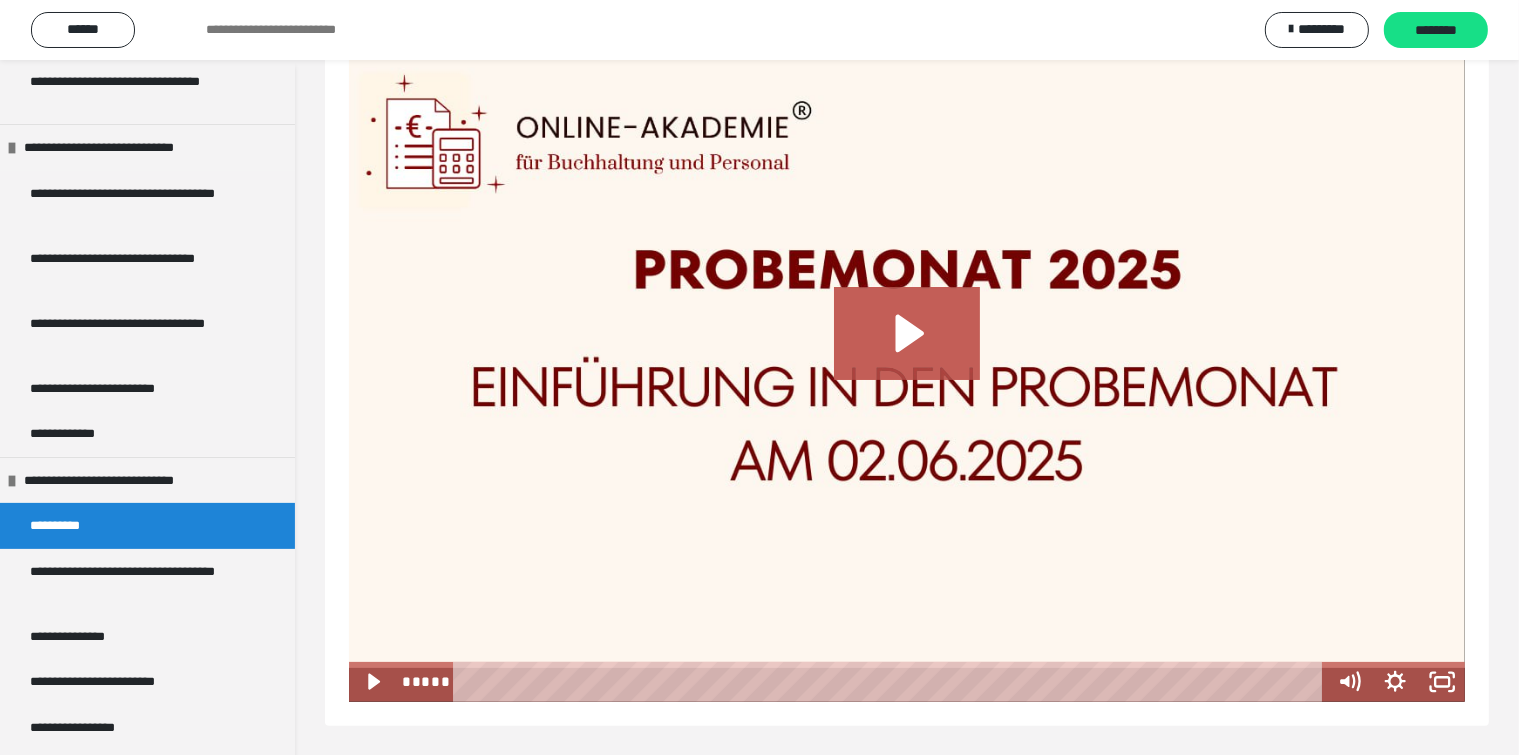 scroll, scrollTop: 310, scrollLeft: 0, axis: vertical 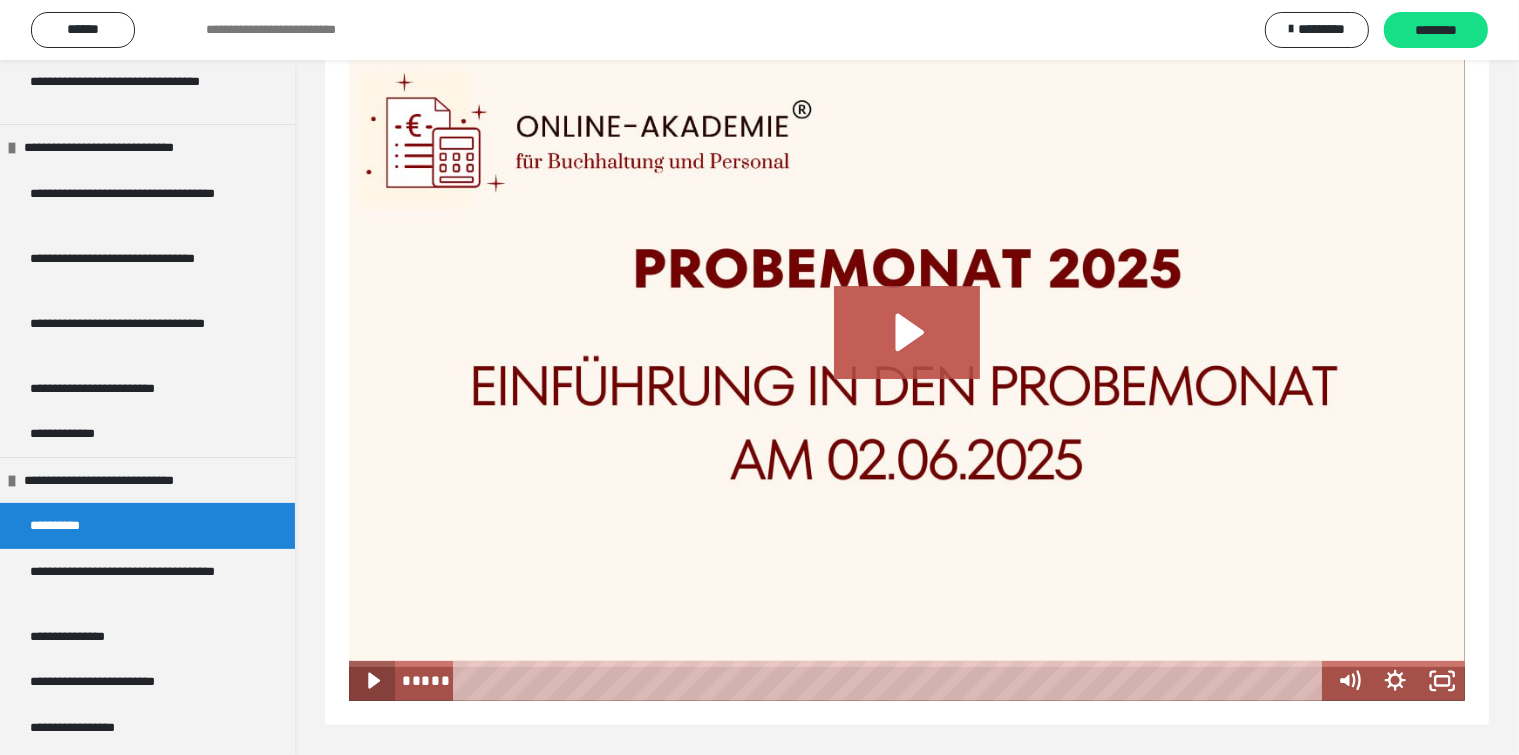 click 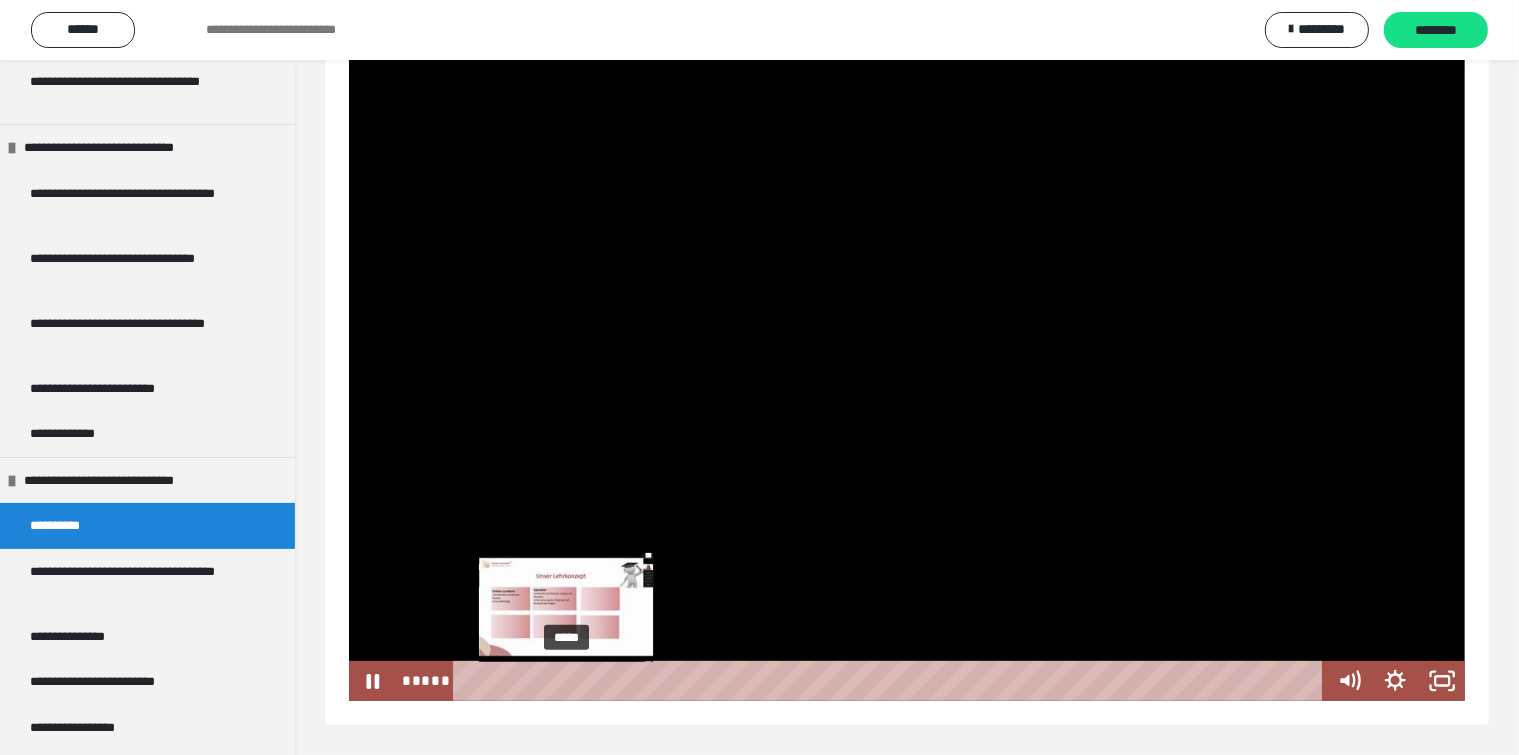 click on "*****" at bounding box center [892, 681] 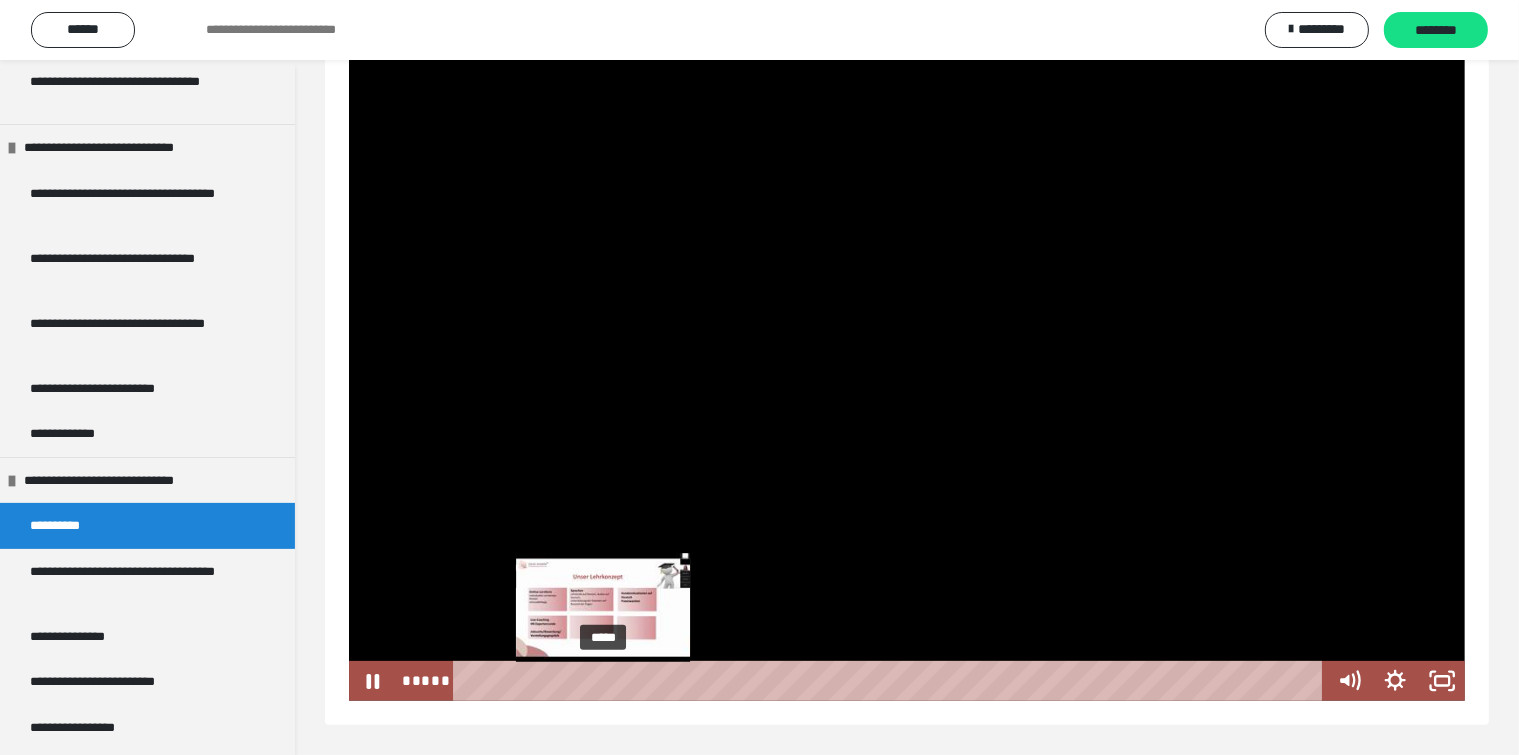 click on "*****" at bounding box center [892, 681] 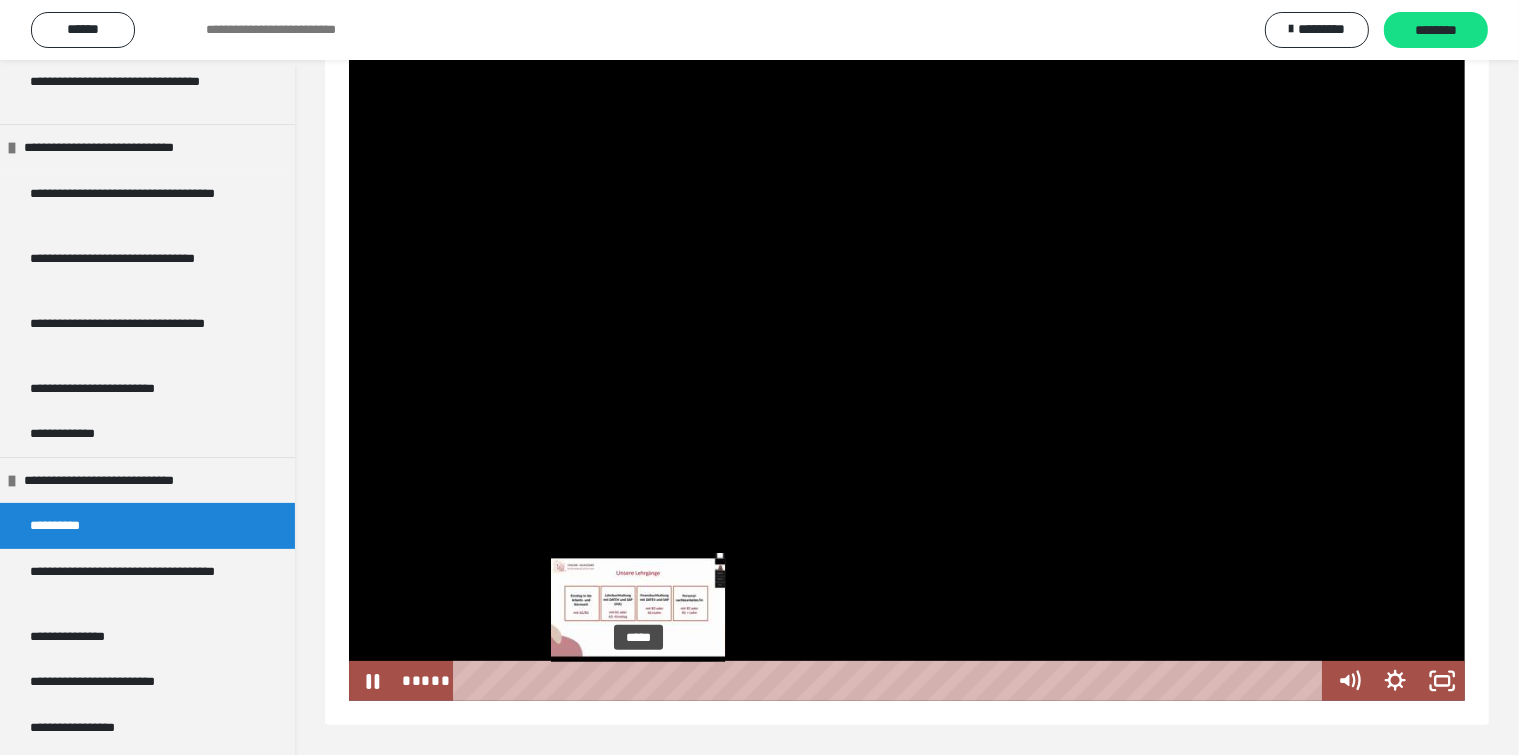 click on "*****" at bounding box center (892, 681) 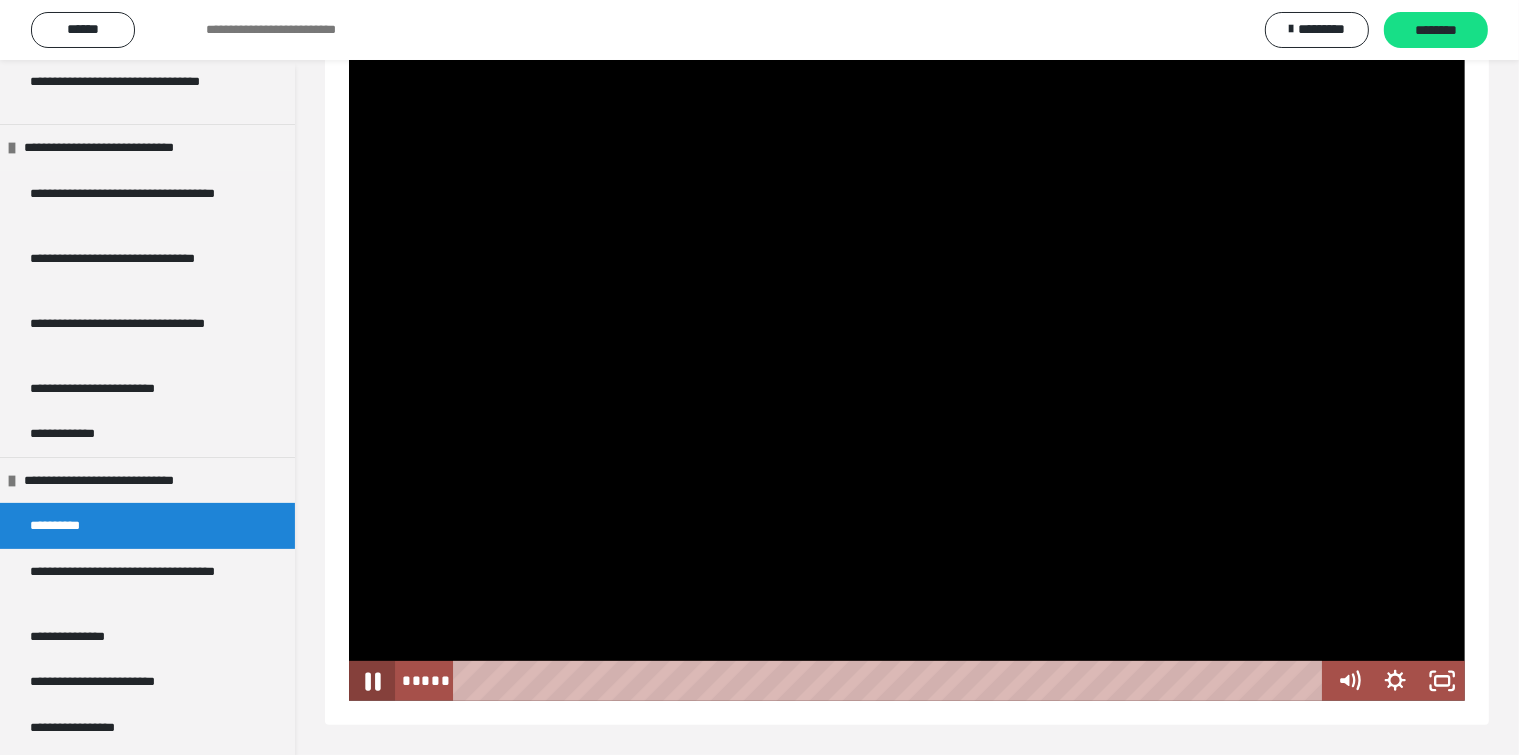 click 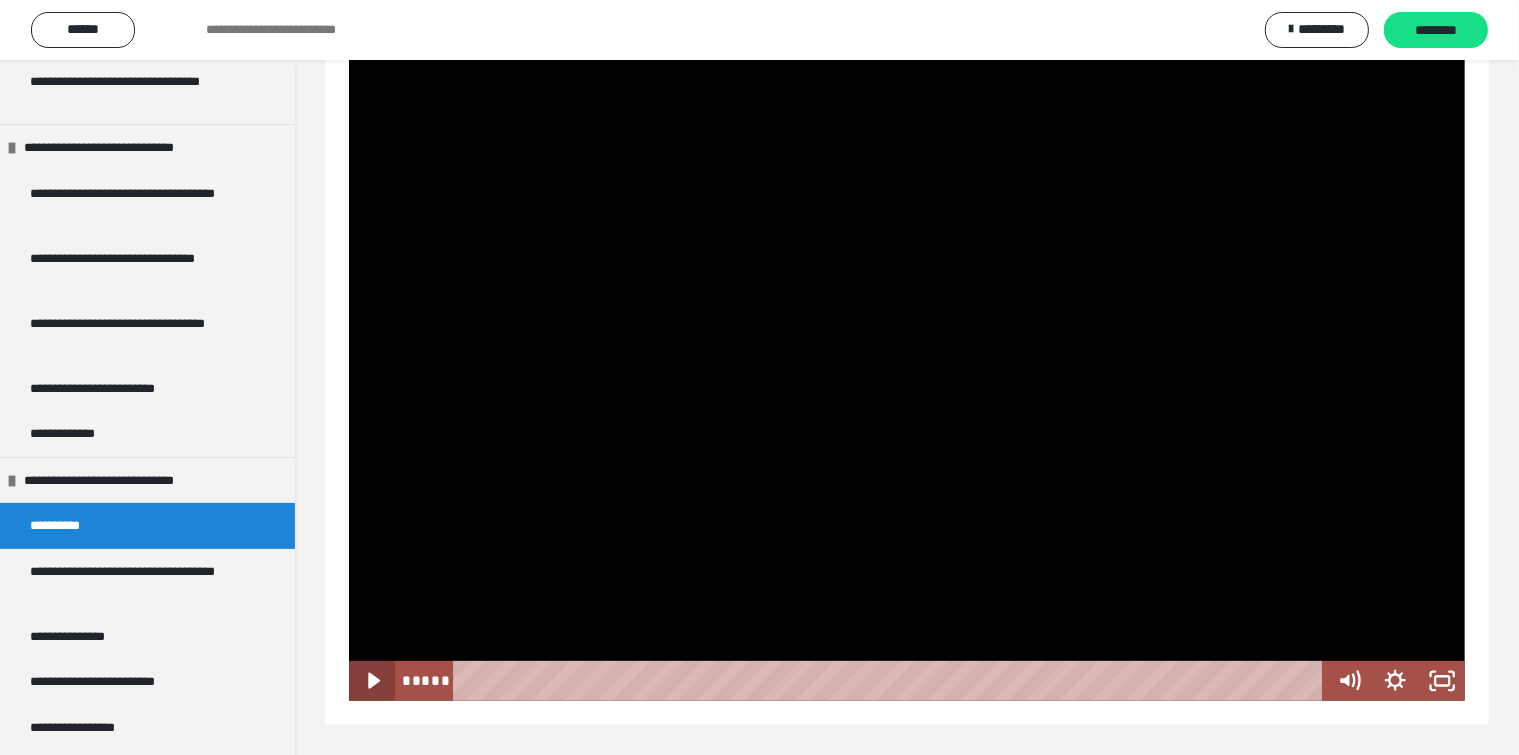 click 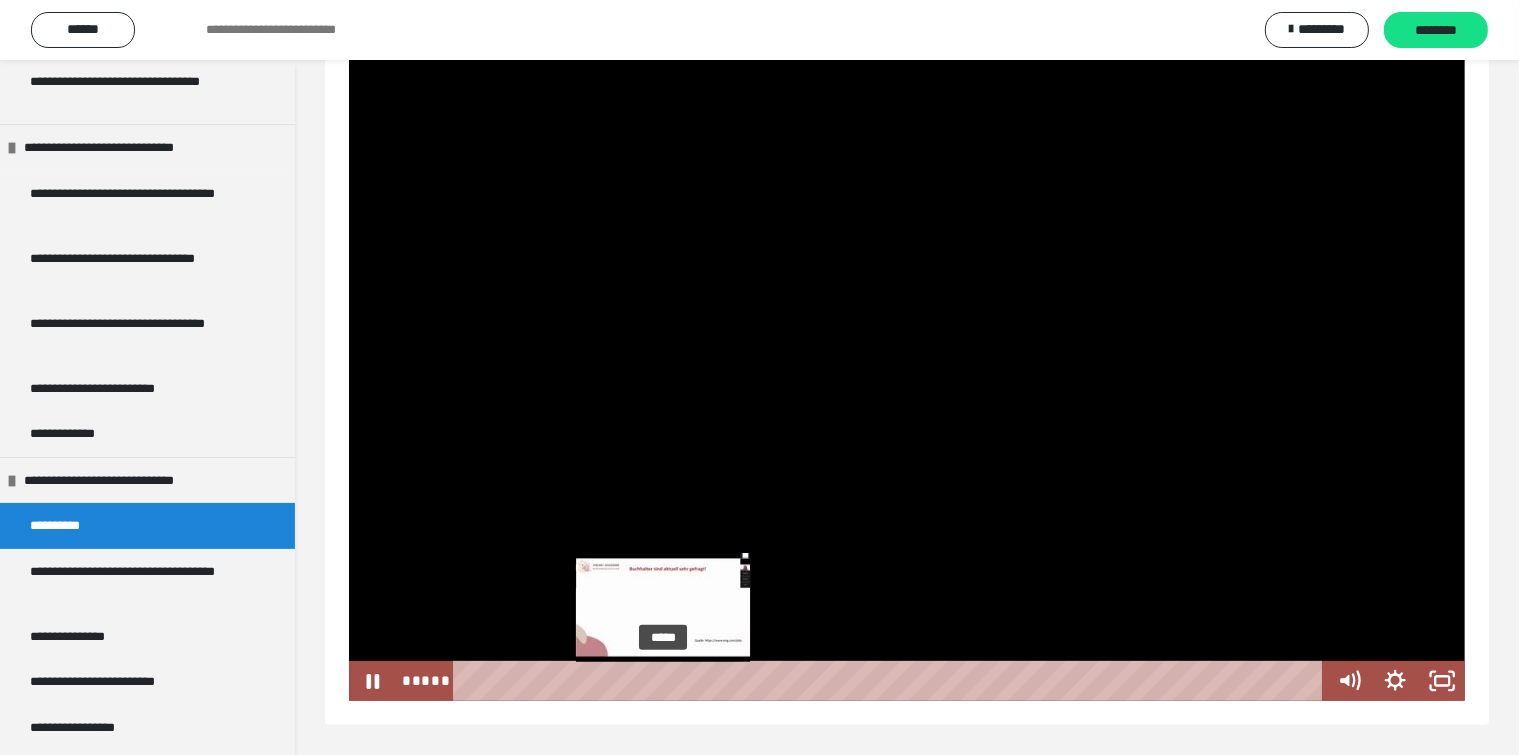 click on "*****" at bounding box center (892, 681) 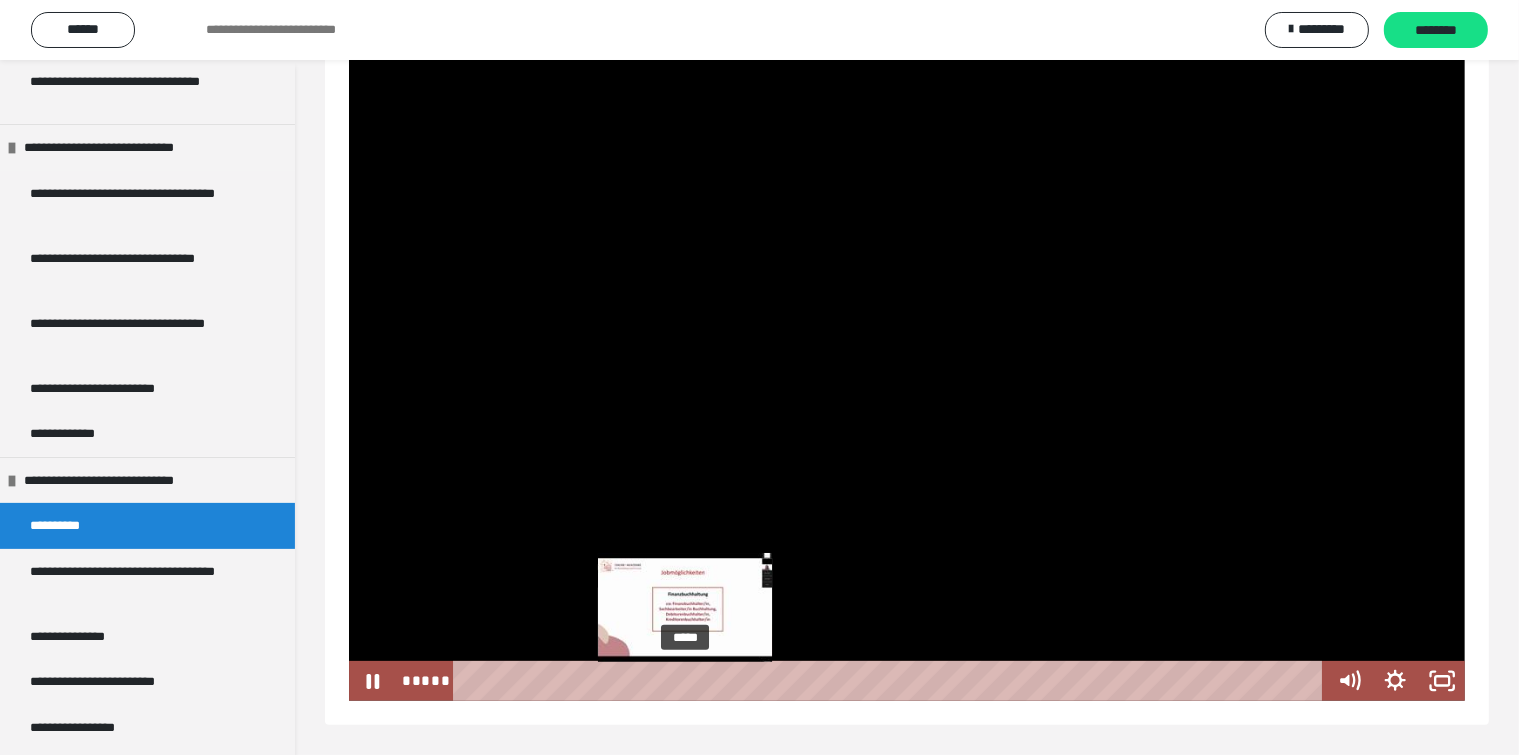 click on "*****" at bounding box center (892, 681) 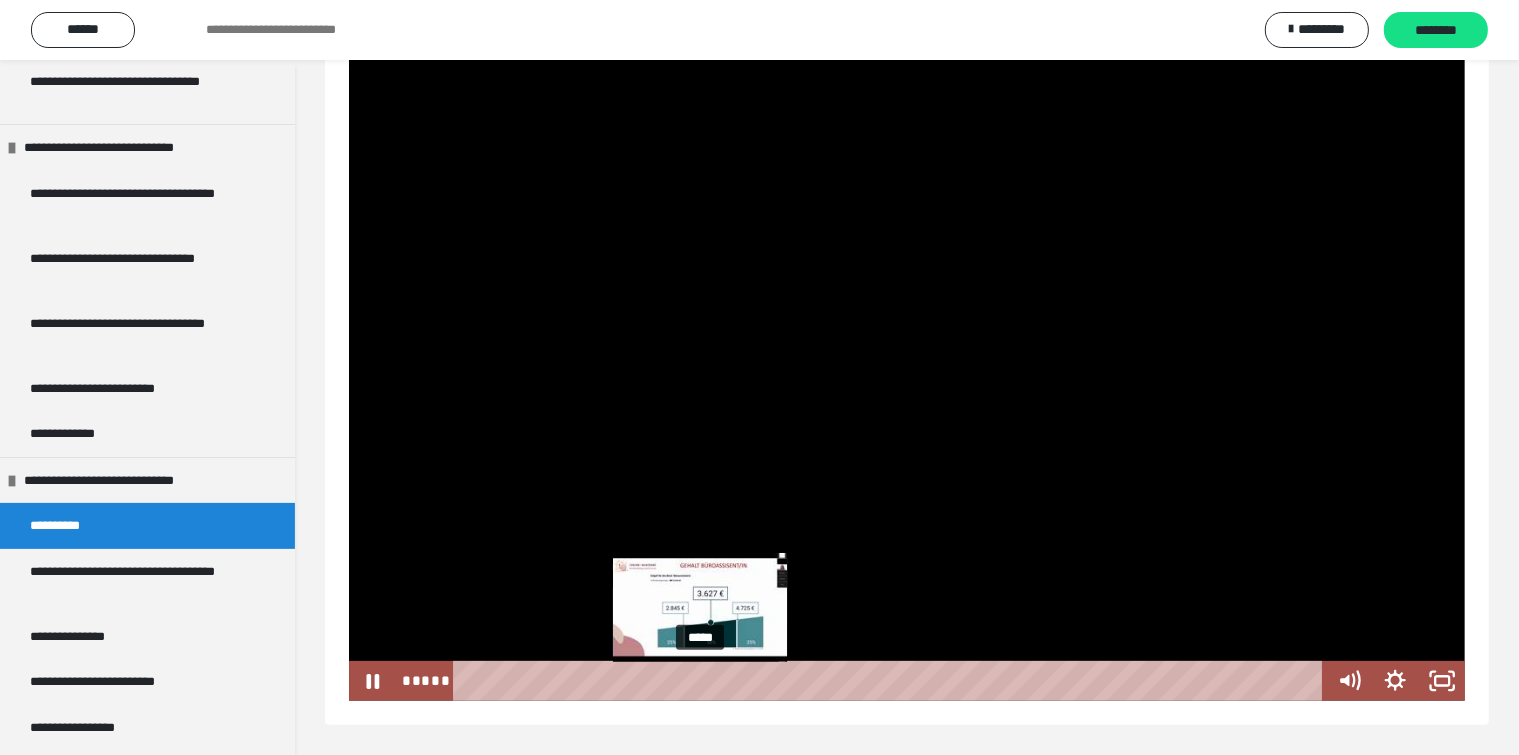 click on "*****" at bounding box center [892, 681] 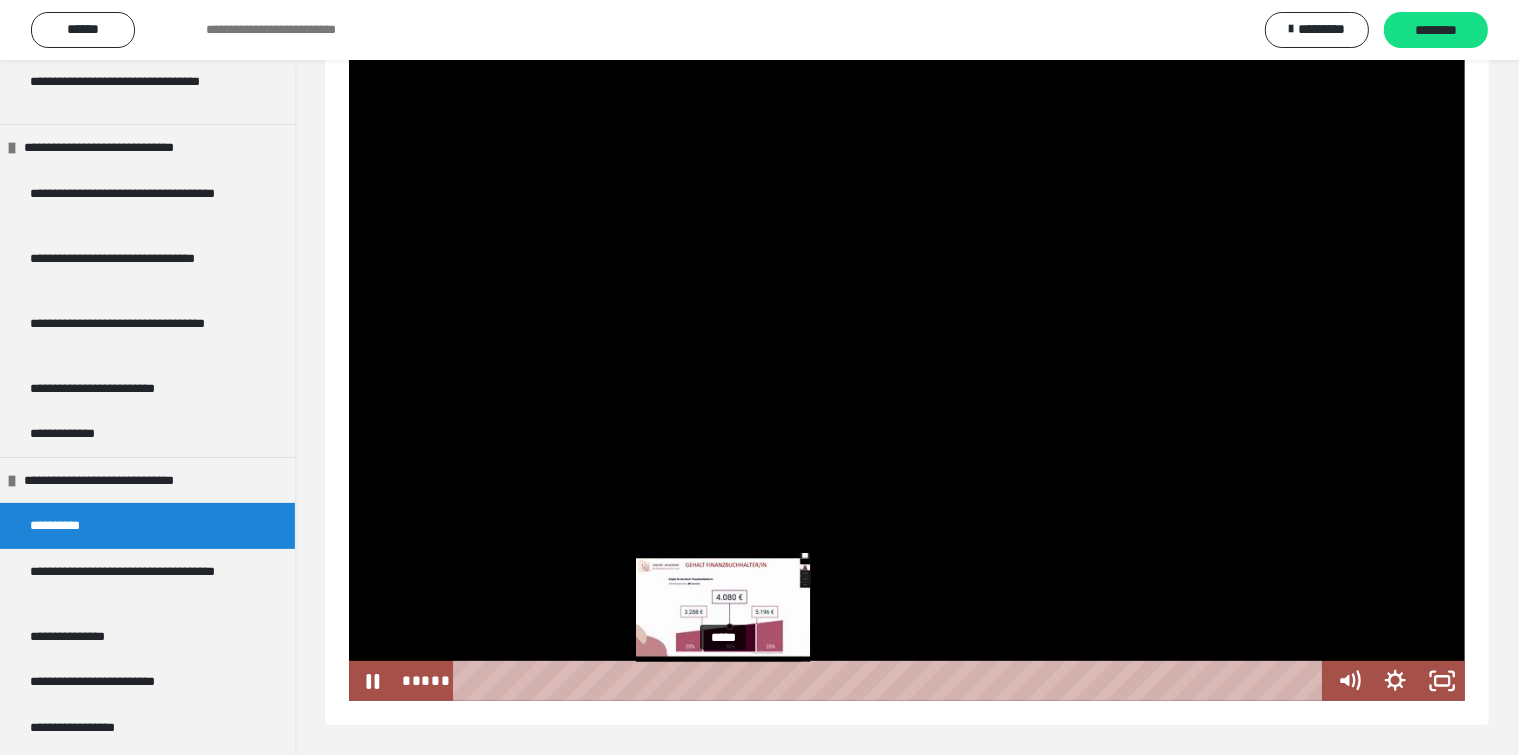 click on "*****" at bounding box center [892, 681] 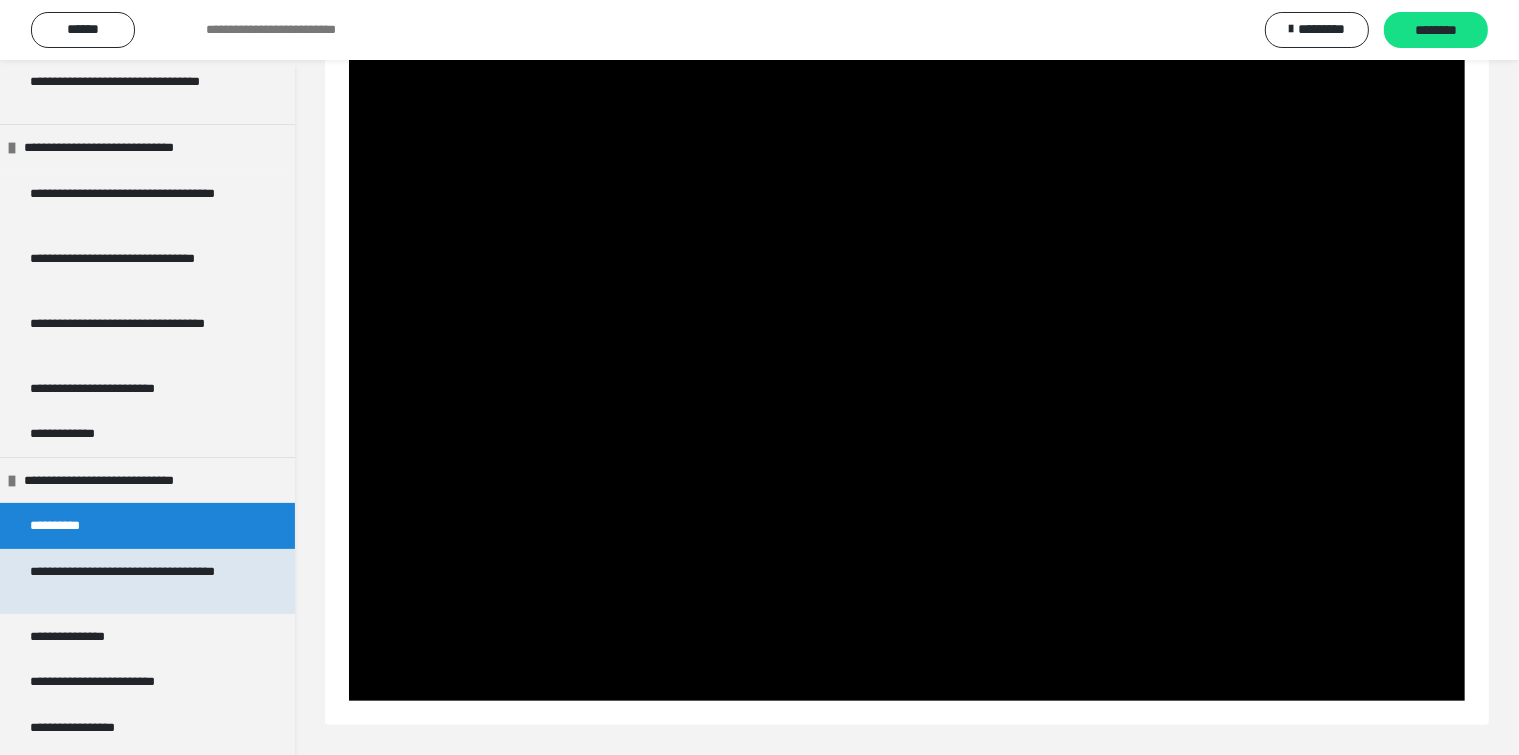 click on "**********" at bounding box center [131, 581] 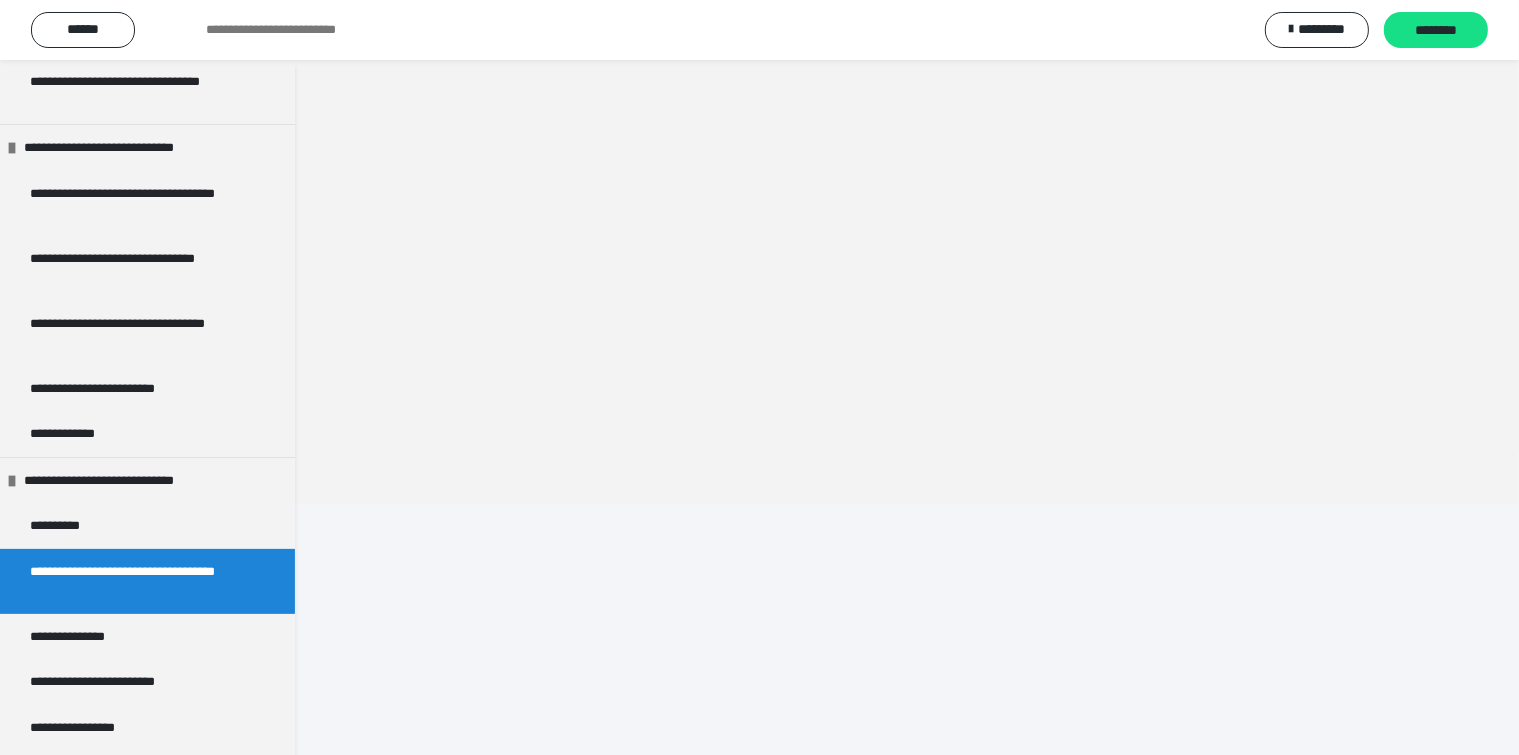 scroll, scrollTop: 60, scrollLeft: 0, axis: vertical 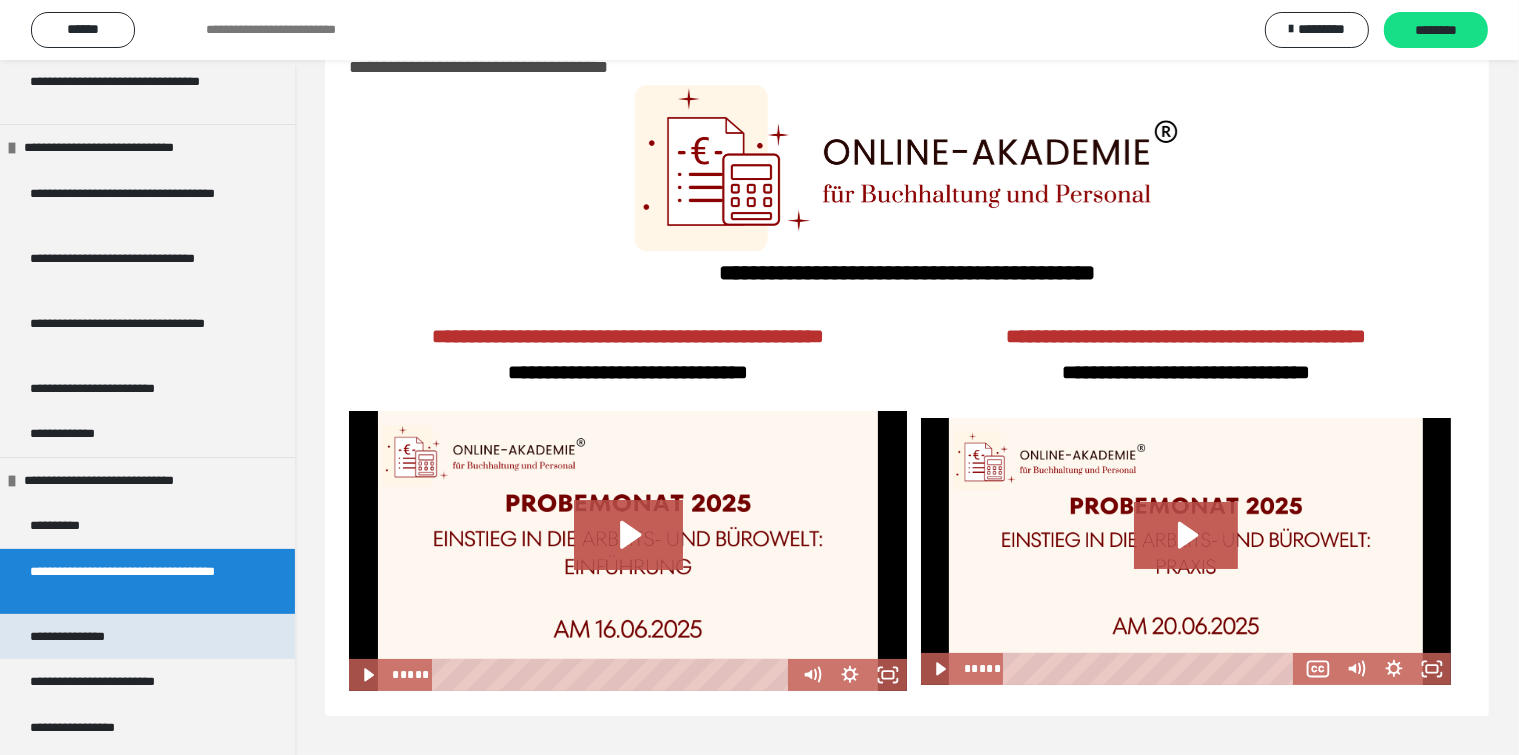 click on "**********" at bounding box center [89, 637] 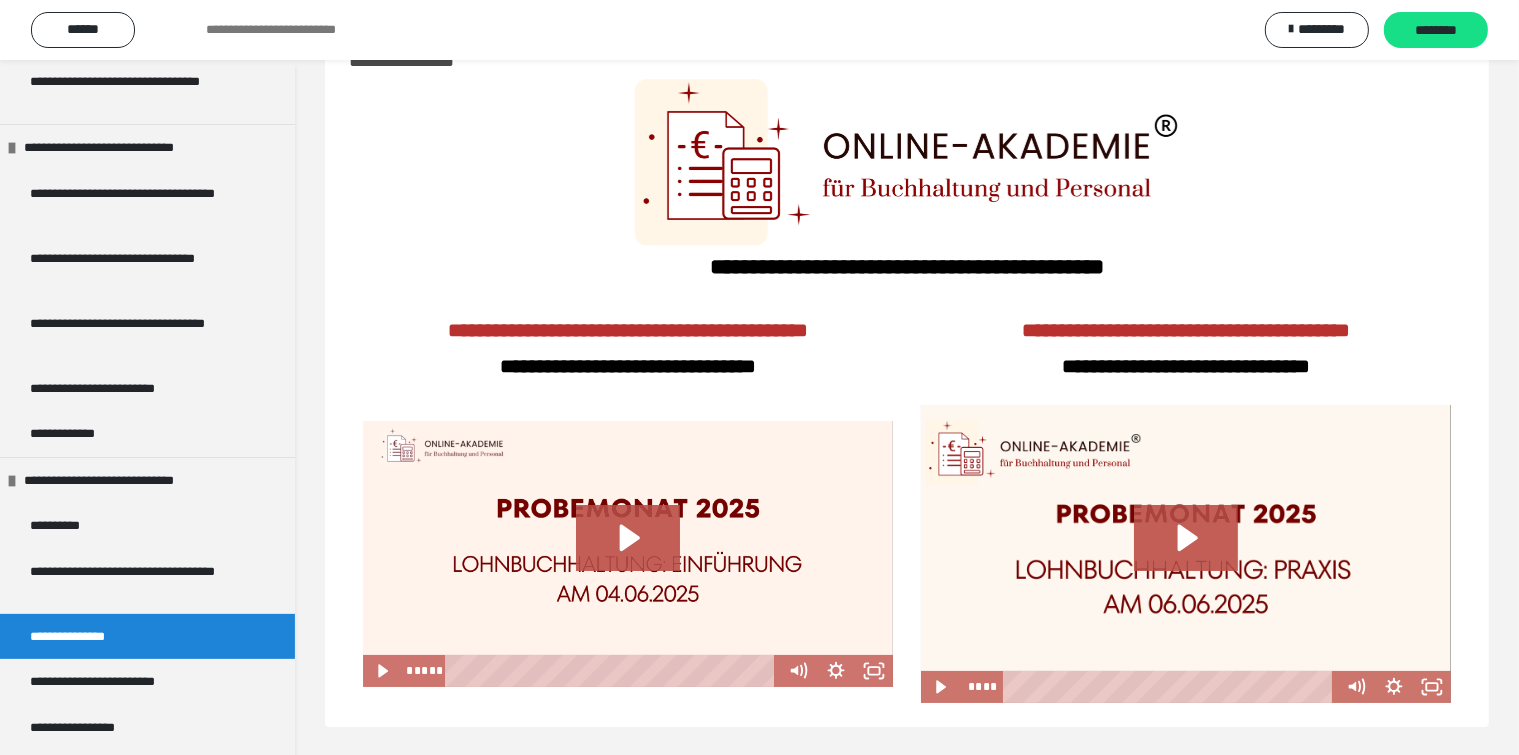 scroll, scrollTop: 68, scrollLeft: 0, axis: vertical 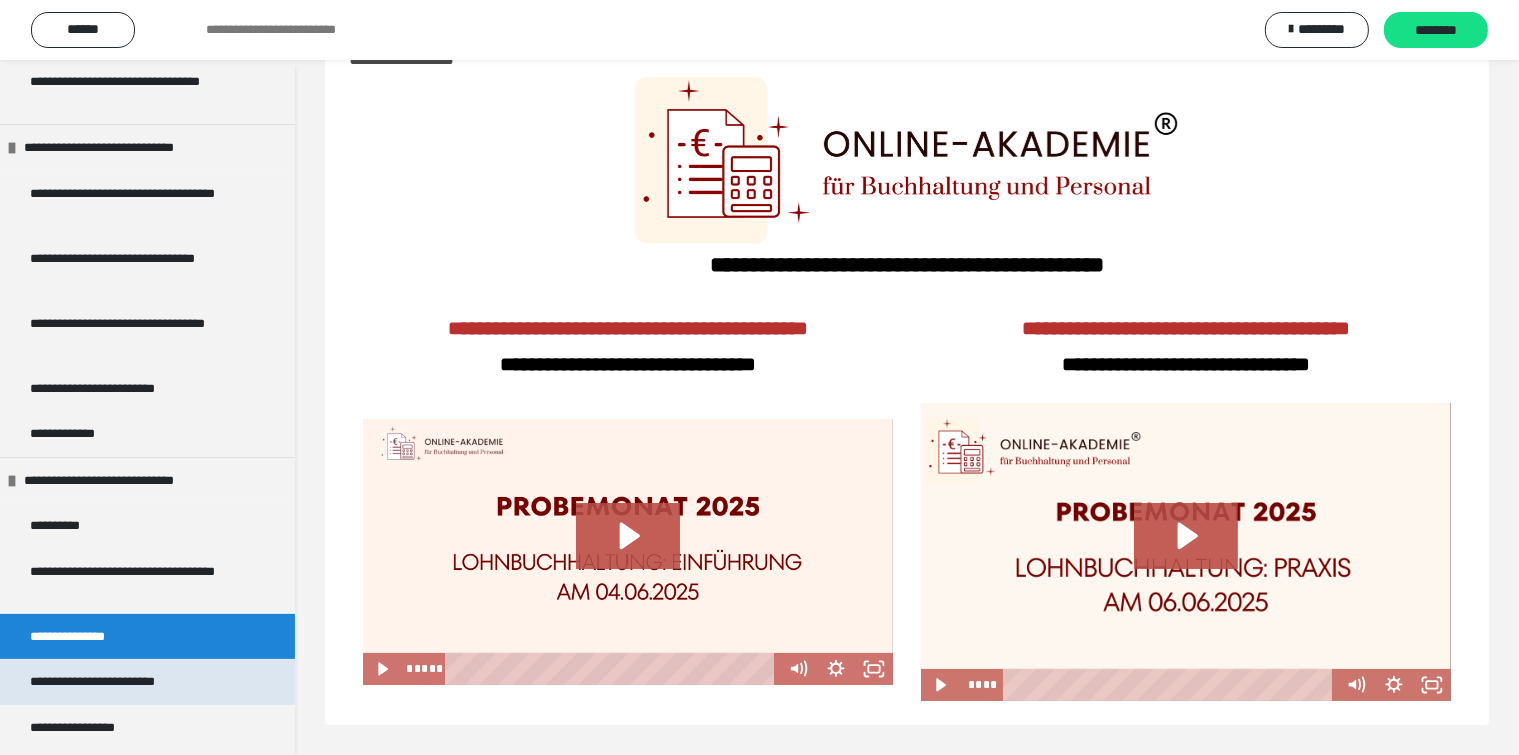 click on "**********" at bounding box center [115, 682] 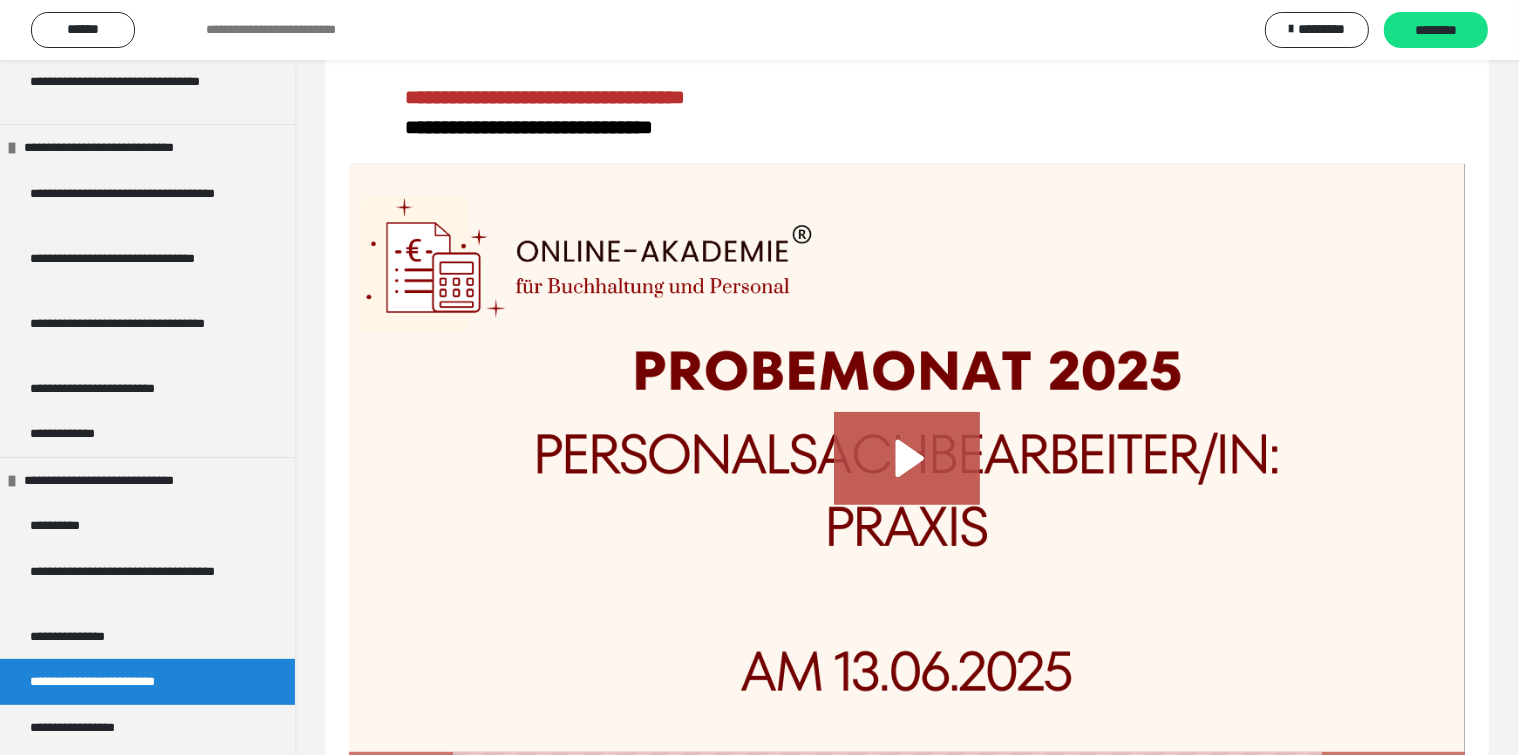 scroll, scrollTop: 1192, scrollLeft: 0, axis: vertical 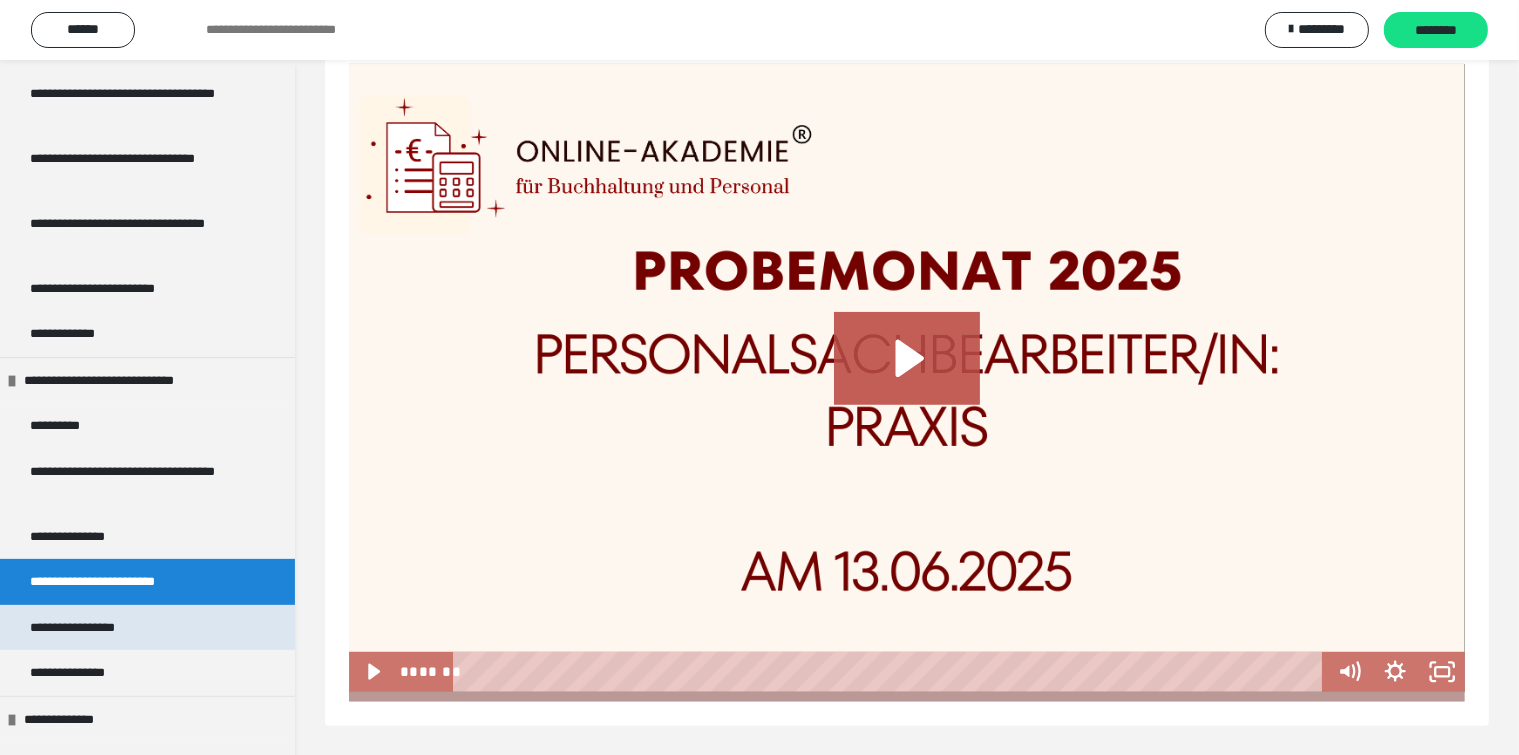 click on "**********" at bounding box center [94, 628] 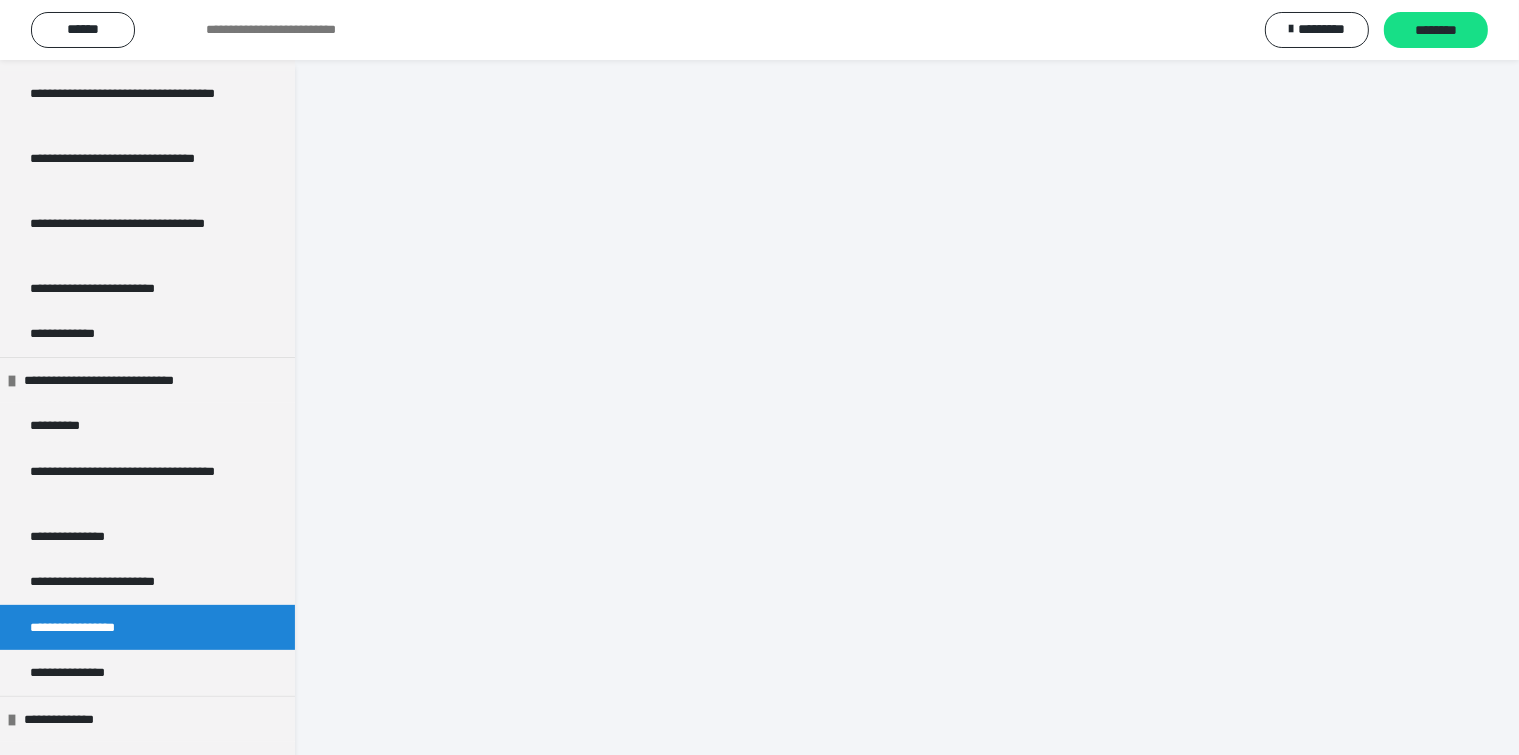 scroll, scrollTop: 60, scrollLeft: 0, axis: vertical 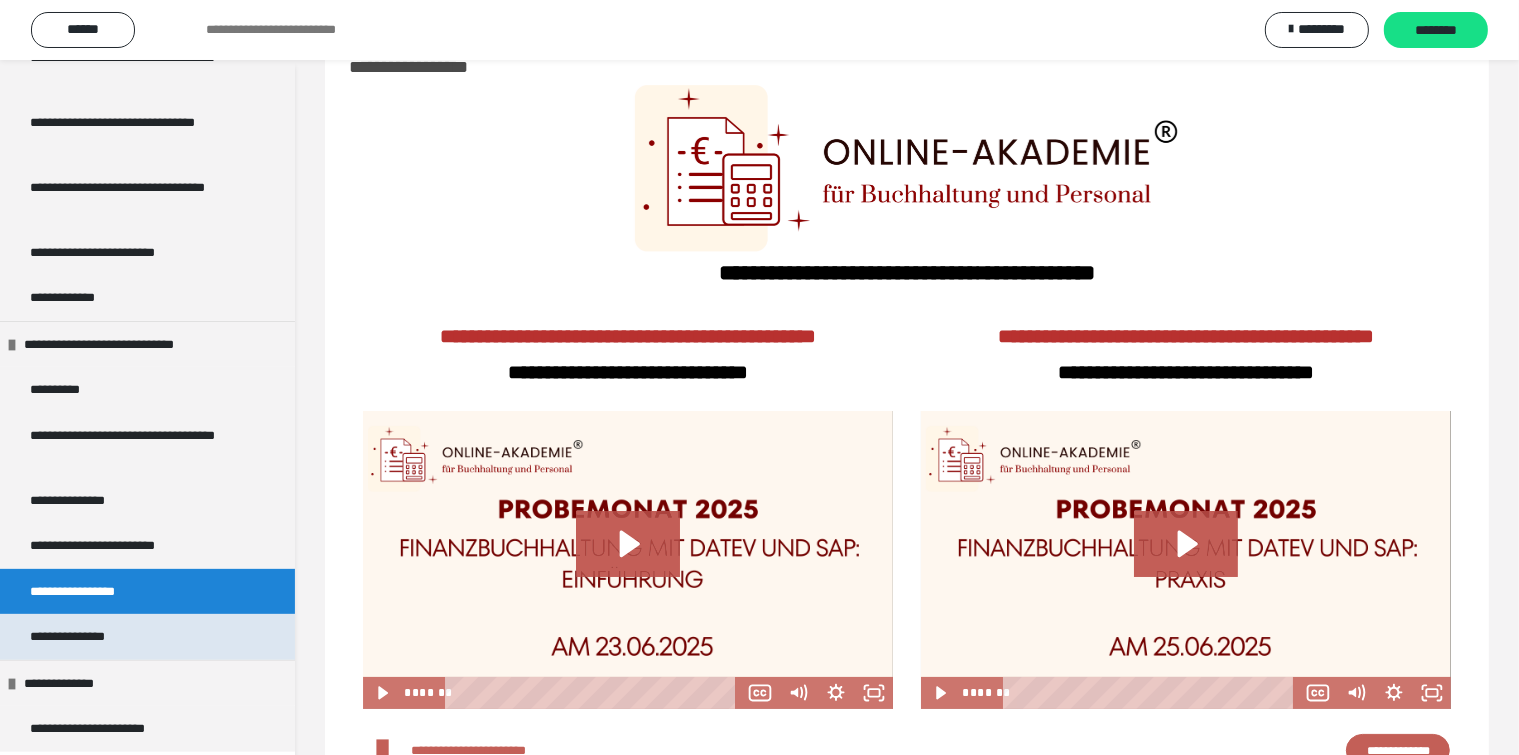 click on "**********" at bounding box center (86, 637) 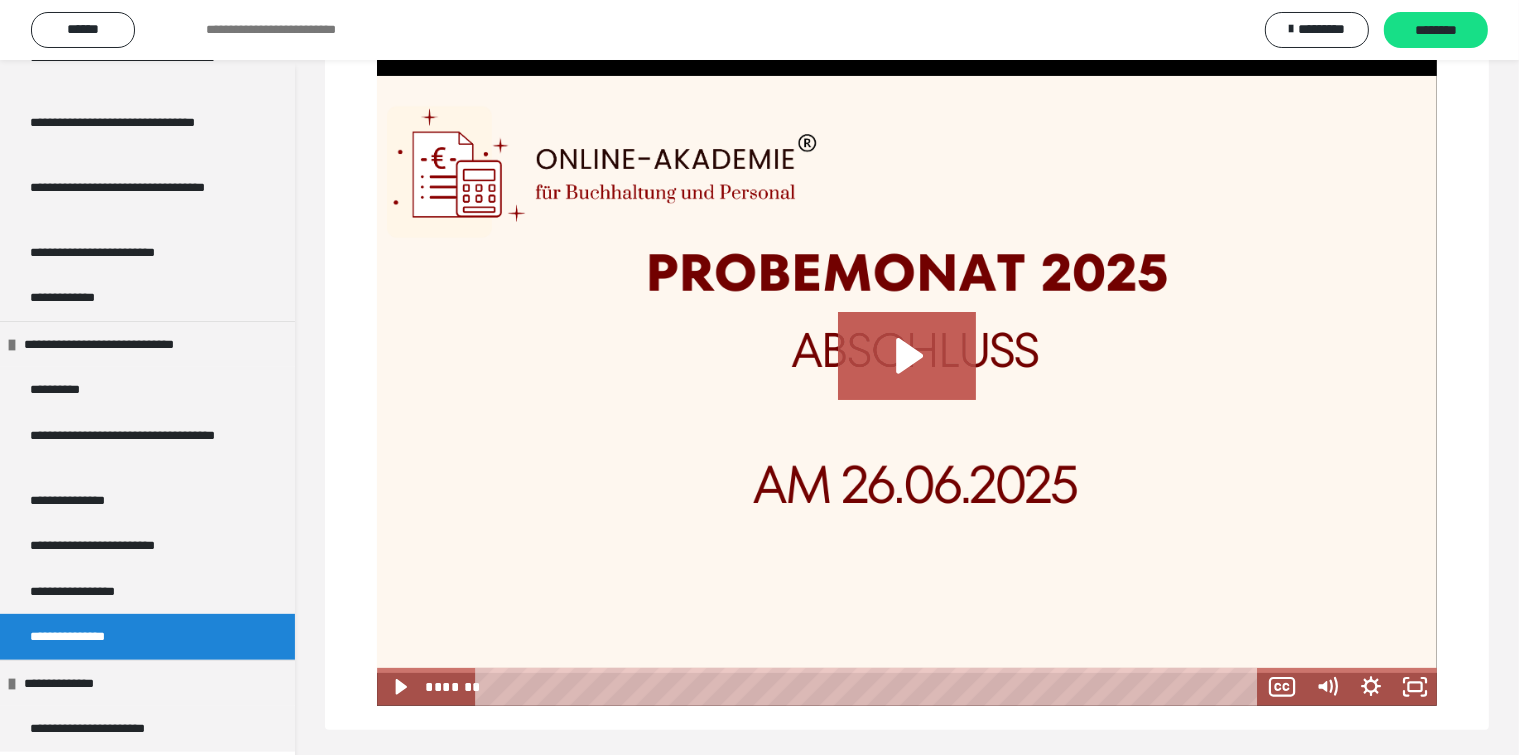 scroll, scrollTop: 393, scrollLeft: 0, axis: vertical 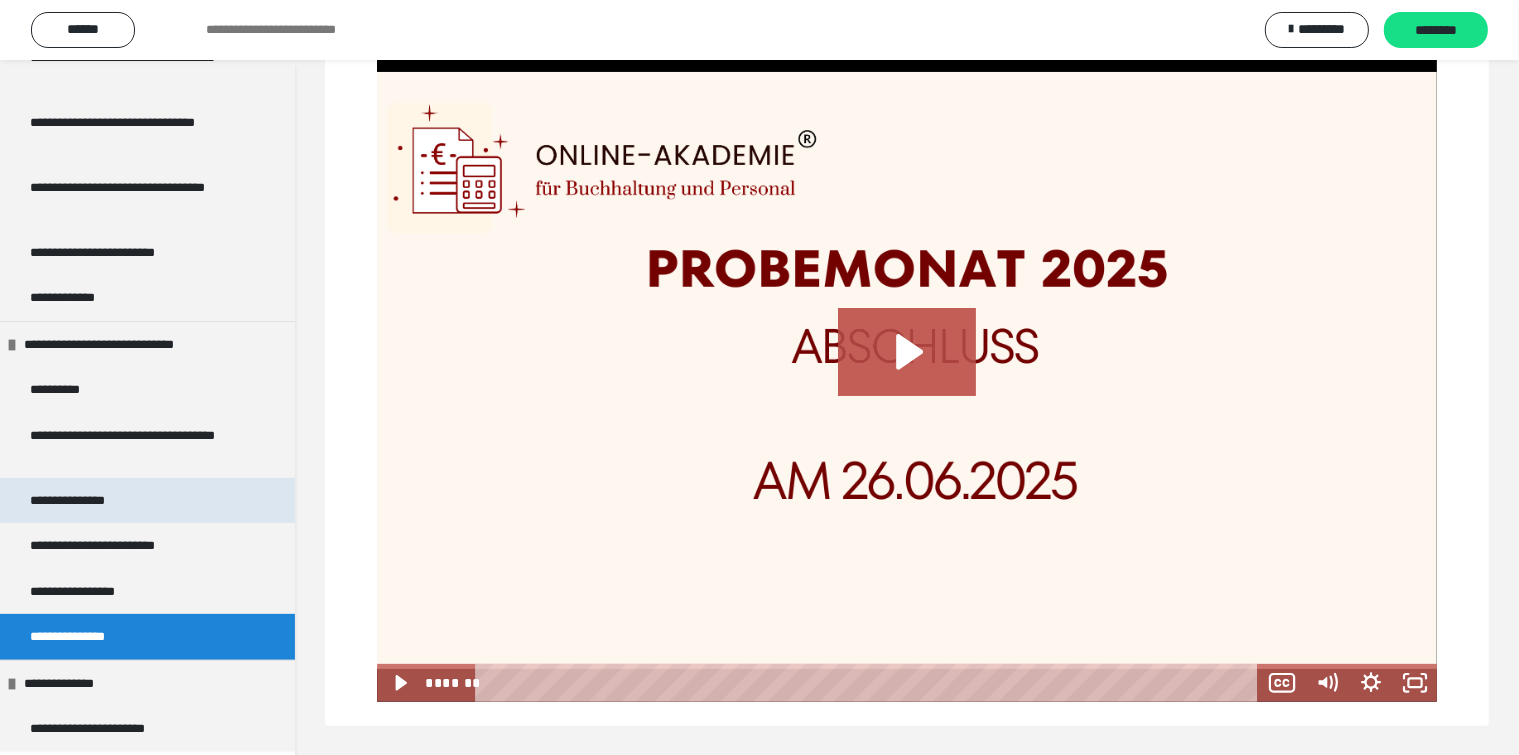 click on "**********" at bounding box center (89, 501) 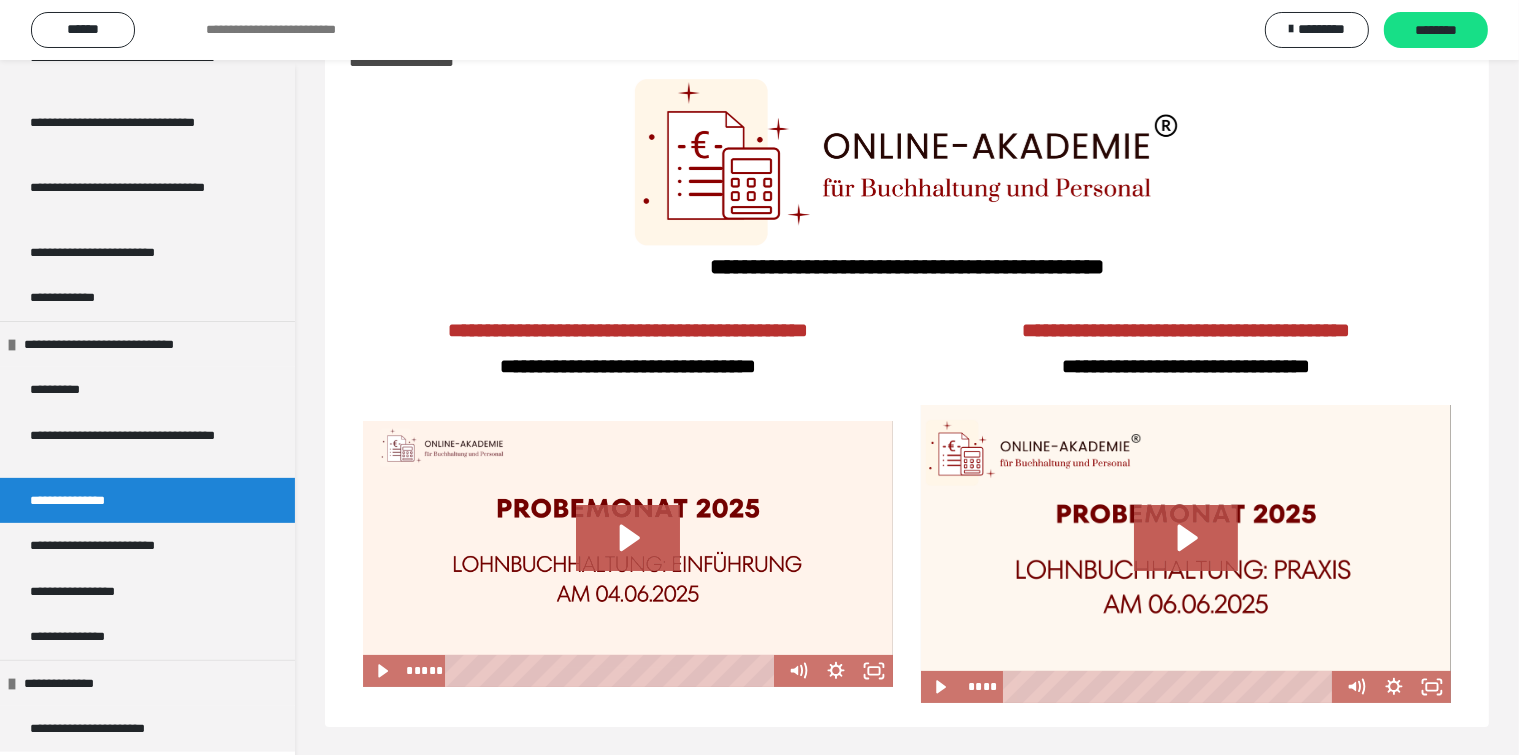 scroll, scrollTop: 68, scrollLeft: 0, axis: vertical 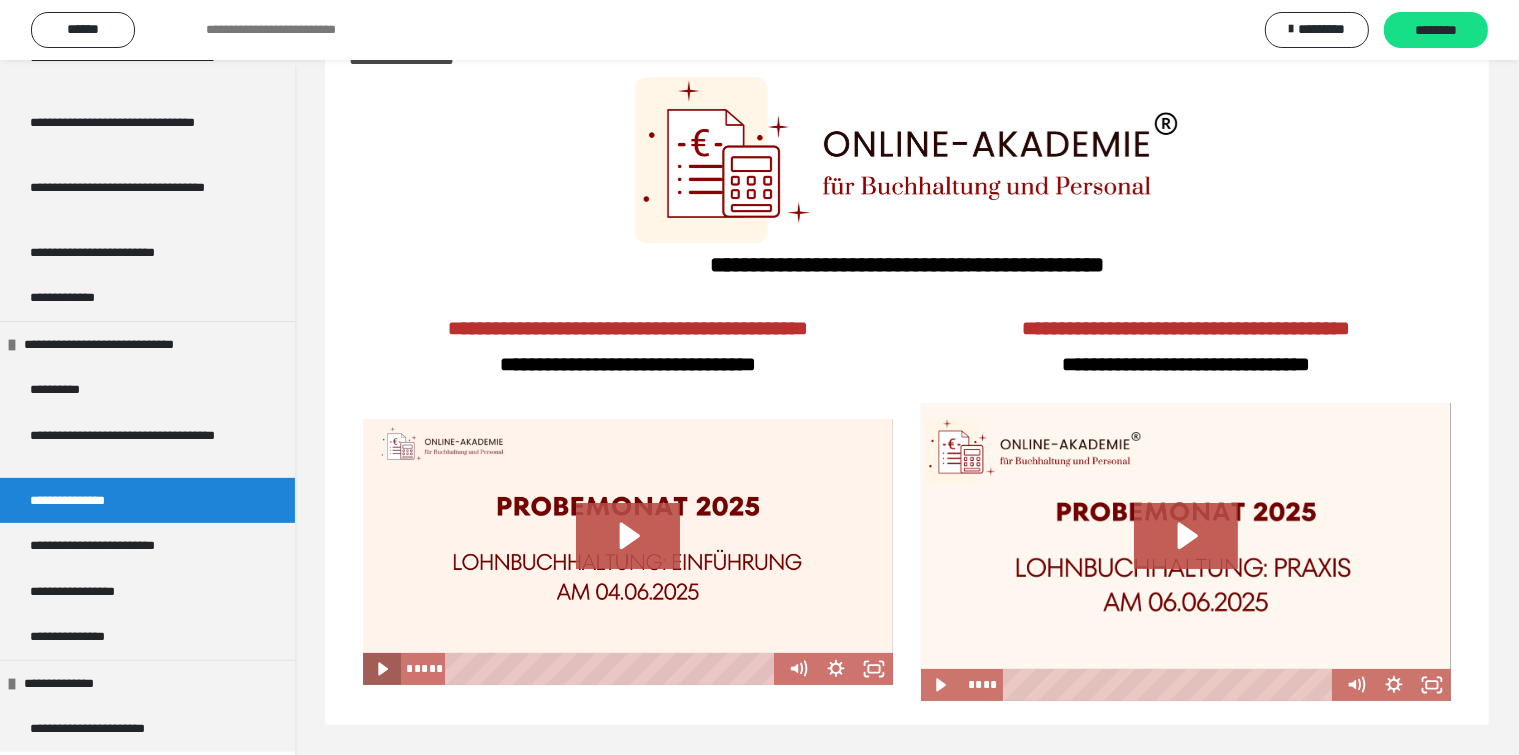 click 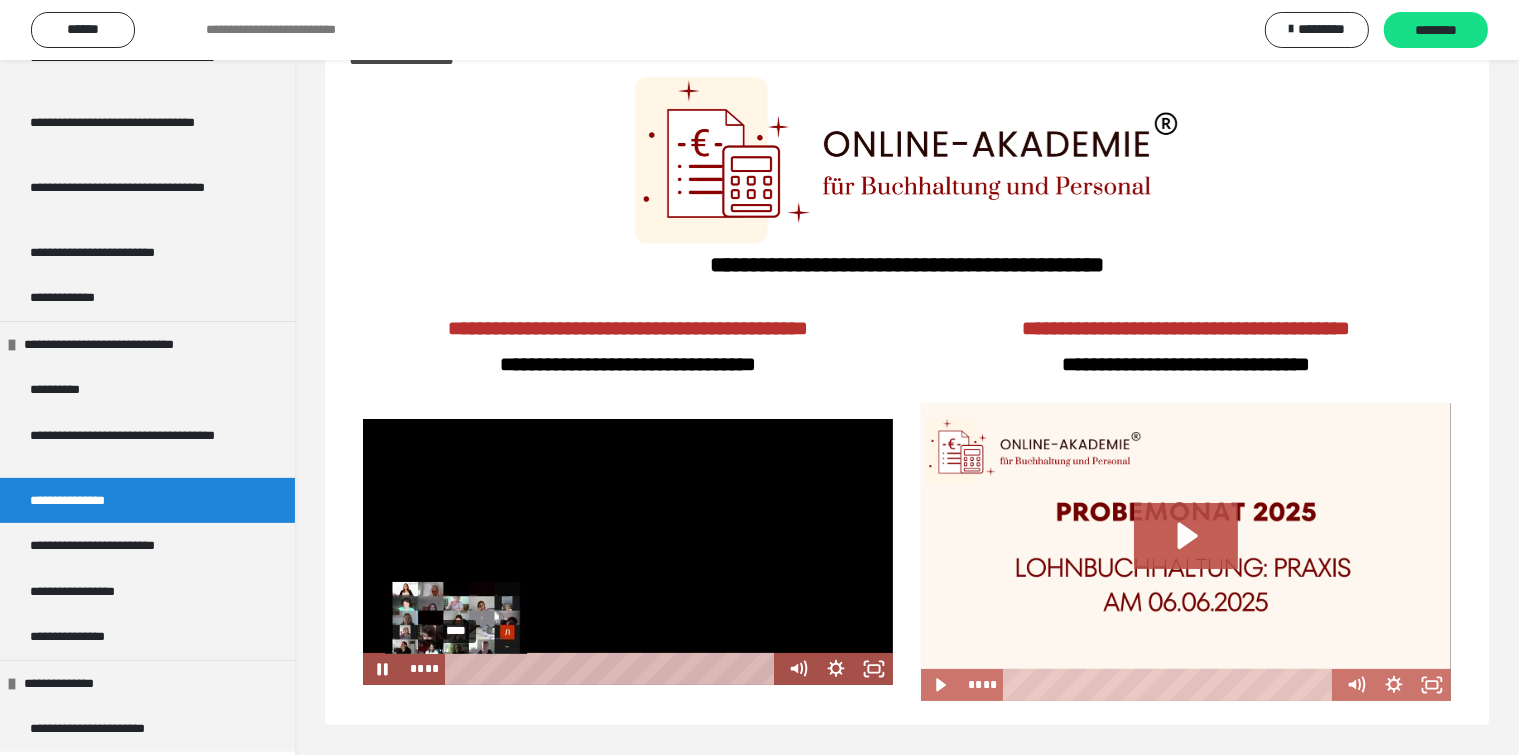 click on "****" at bounding box center [614, 669] 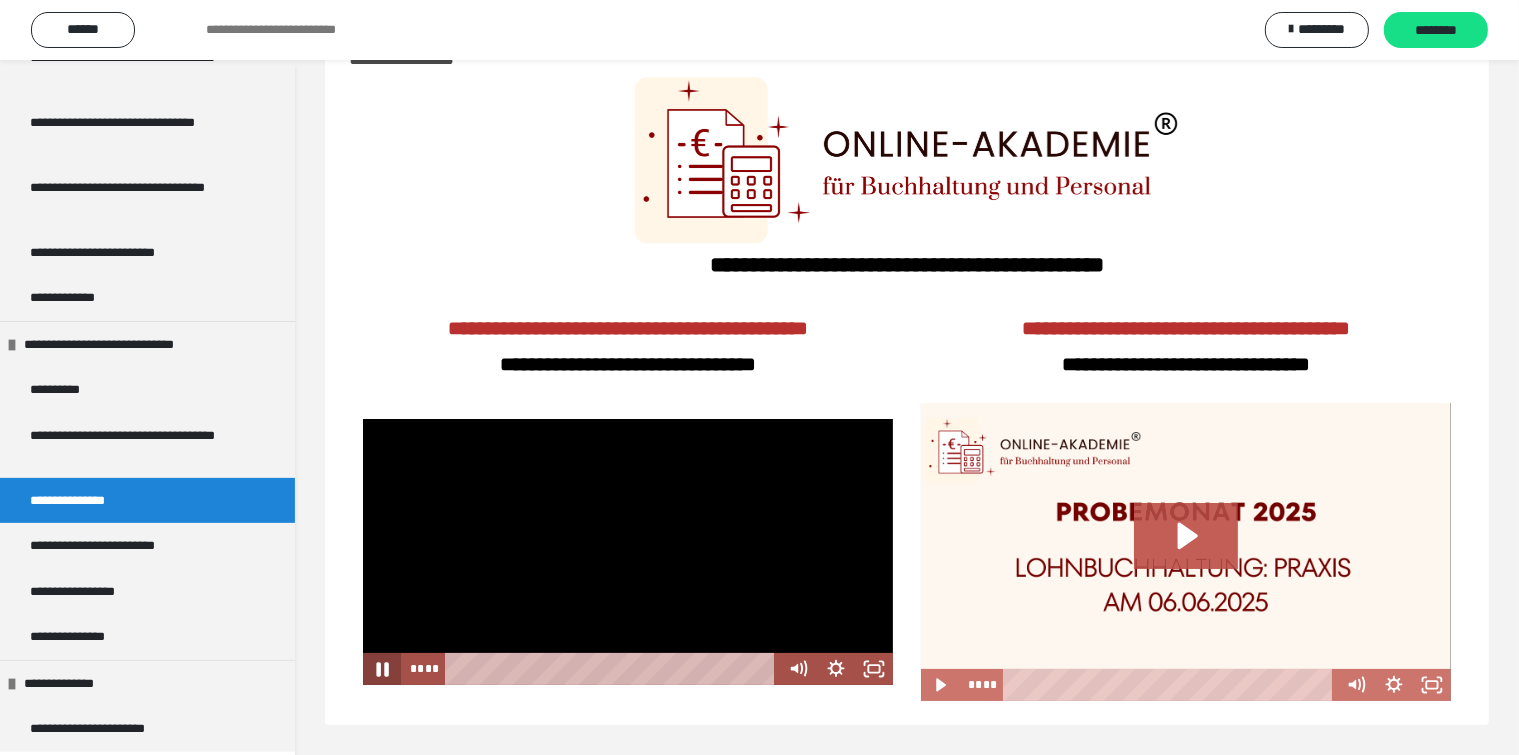 click 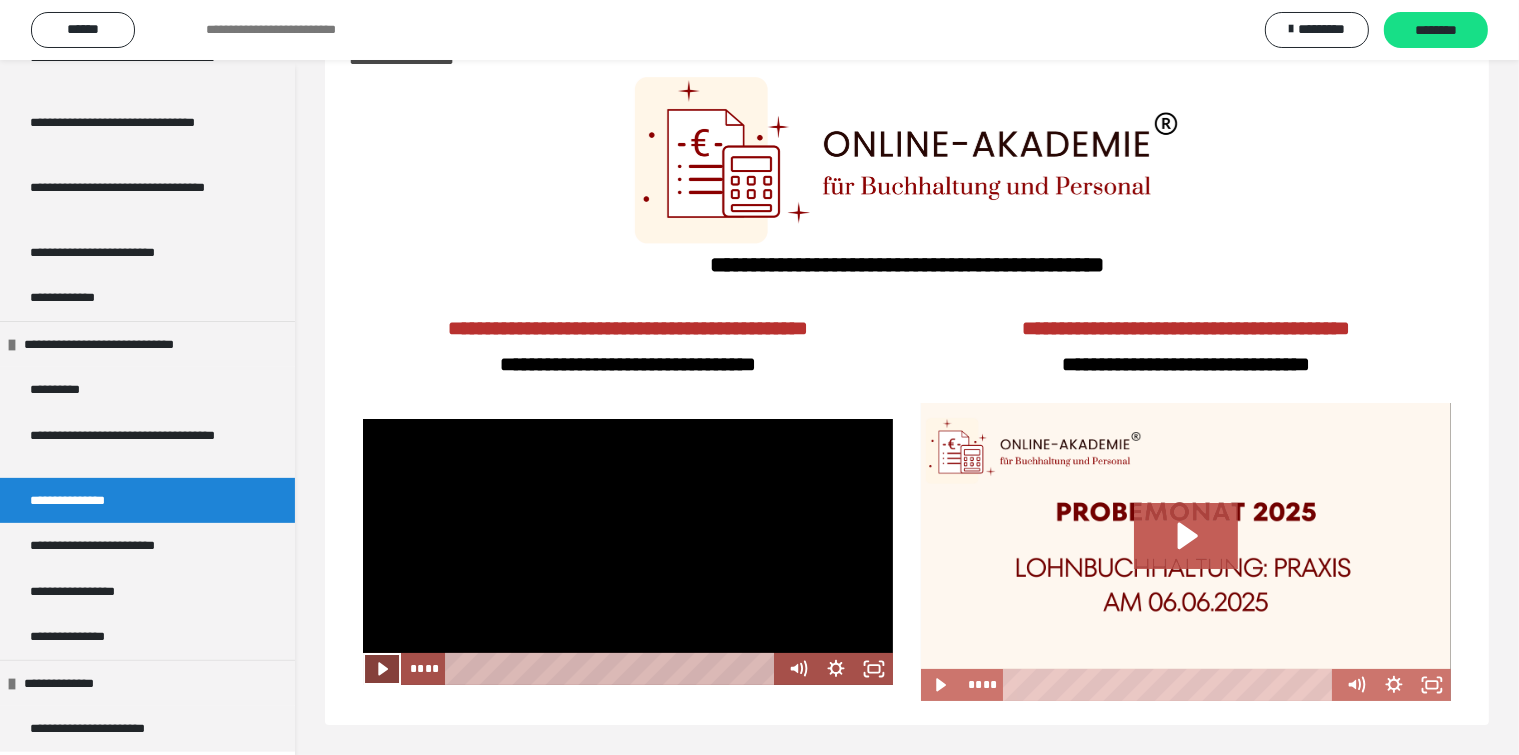 click 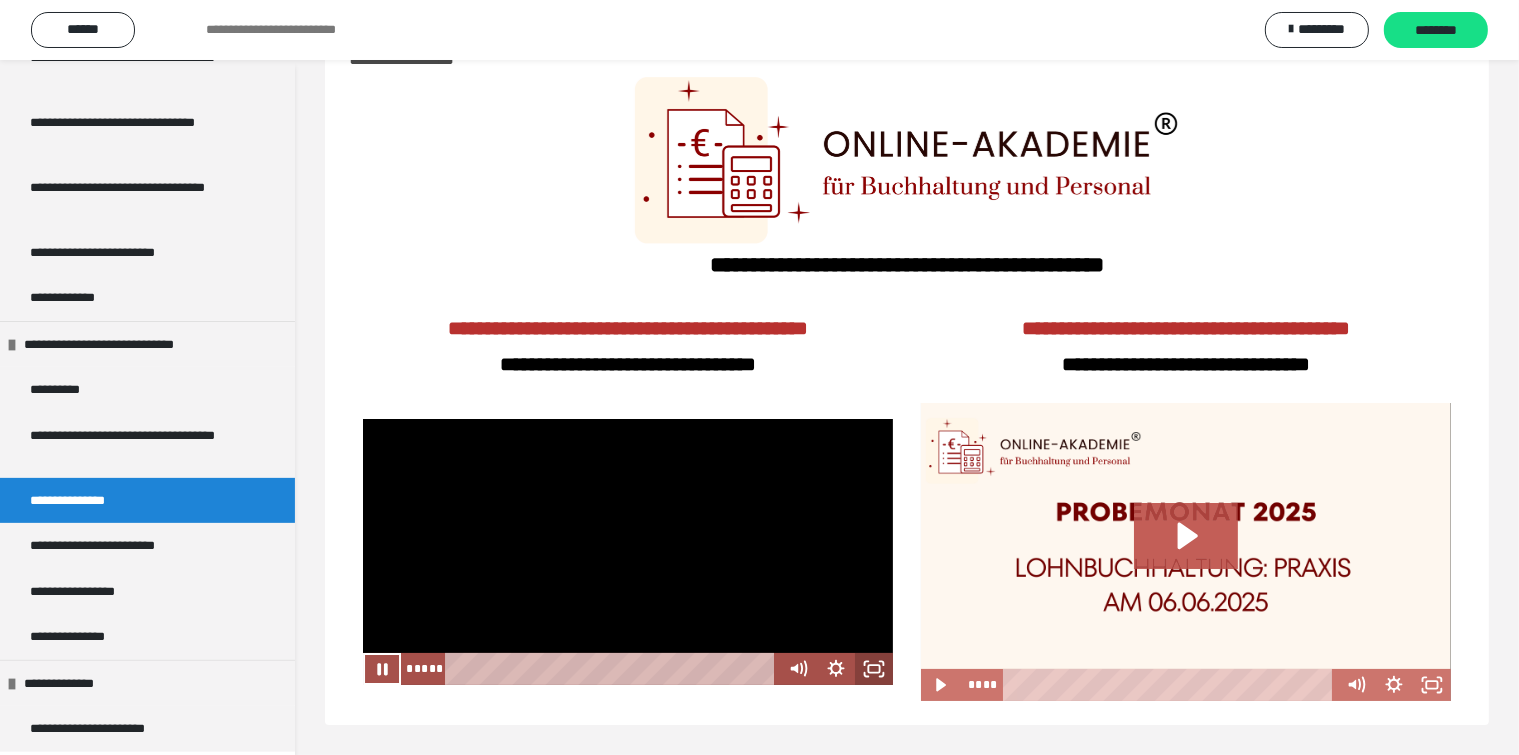 click 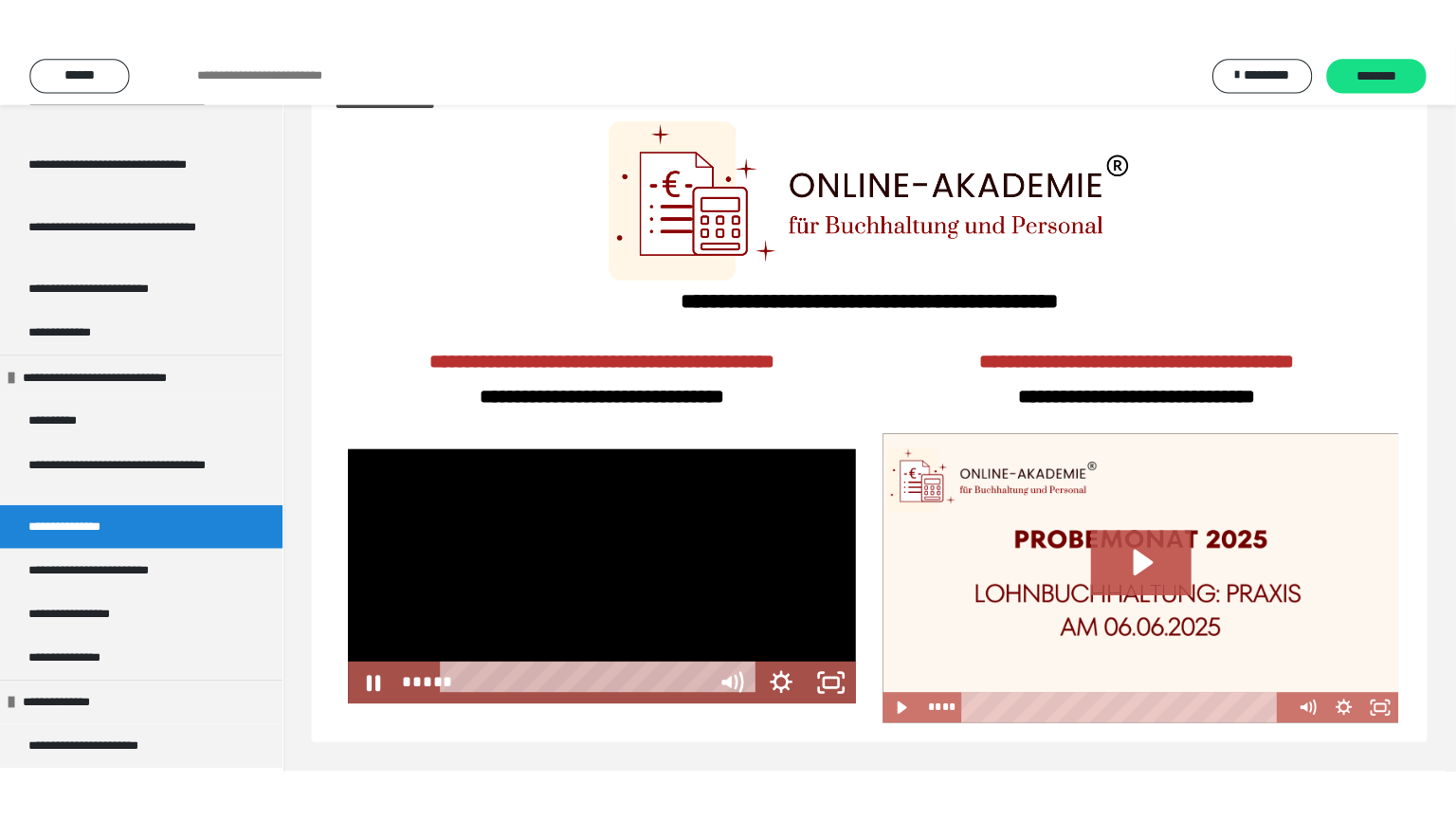 scroll, scrollTop: 57, scrollLeft: 0, axis: vertical 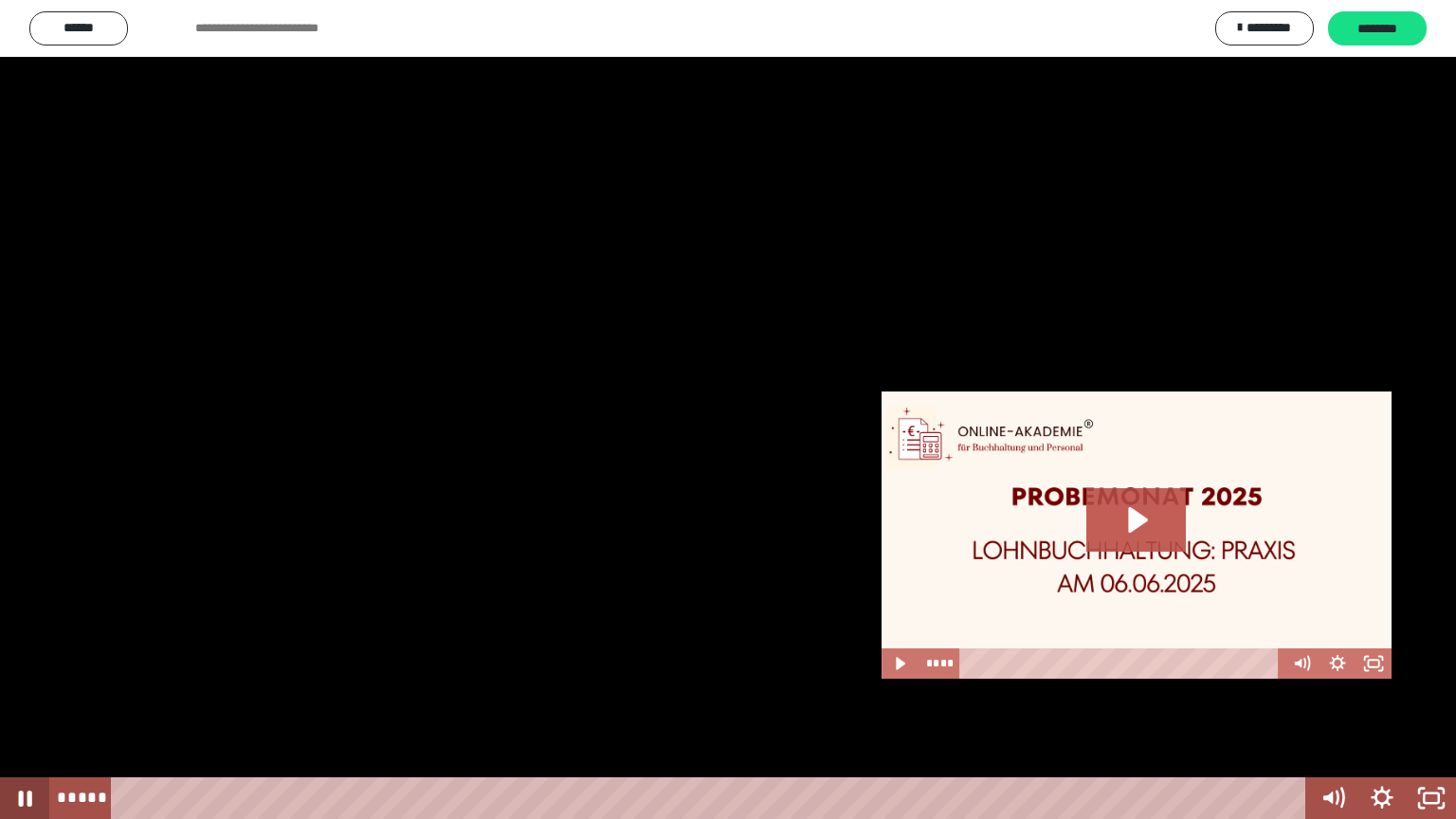 click 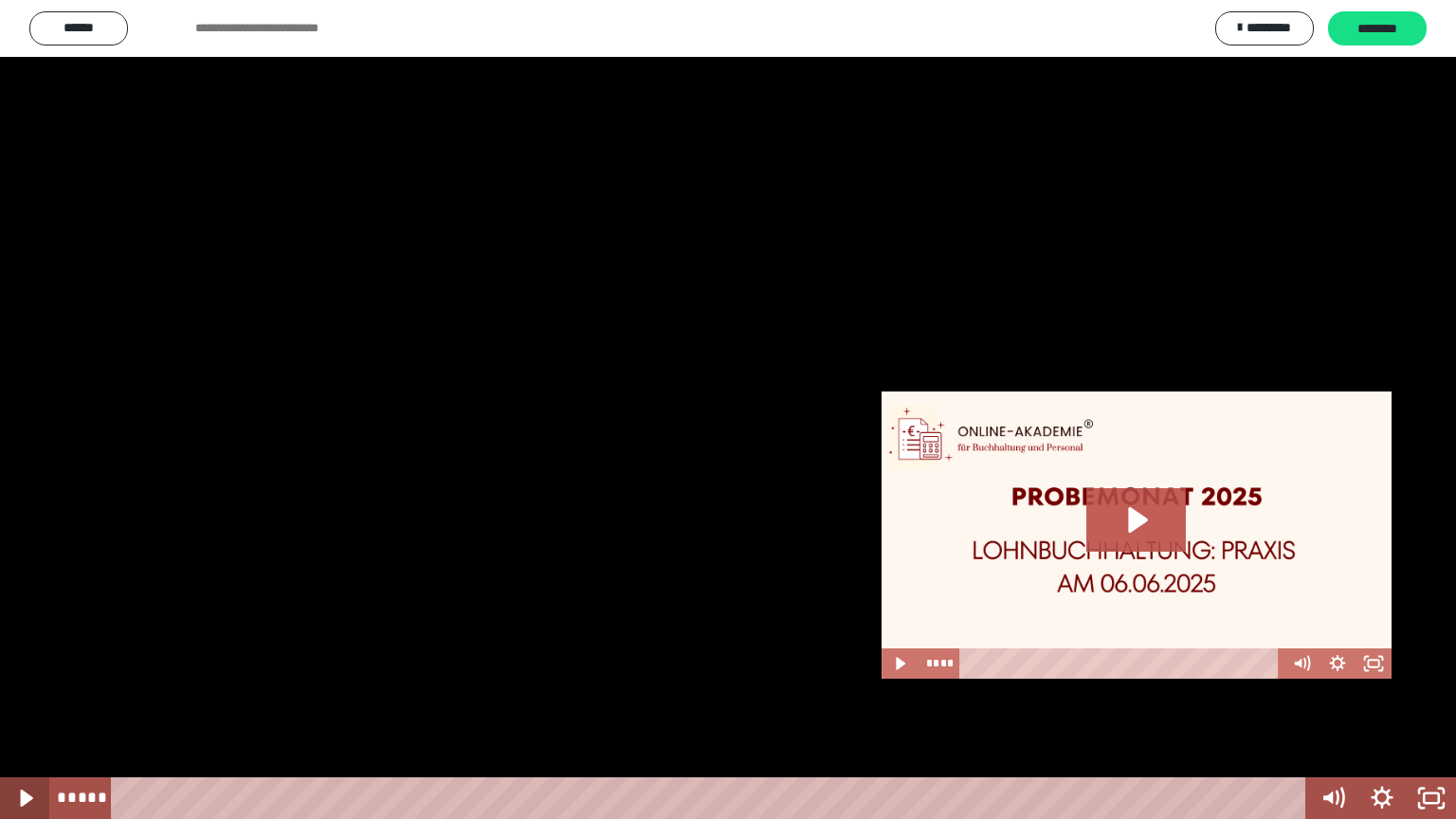 click 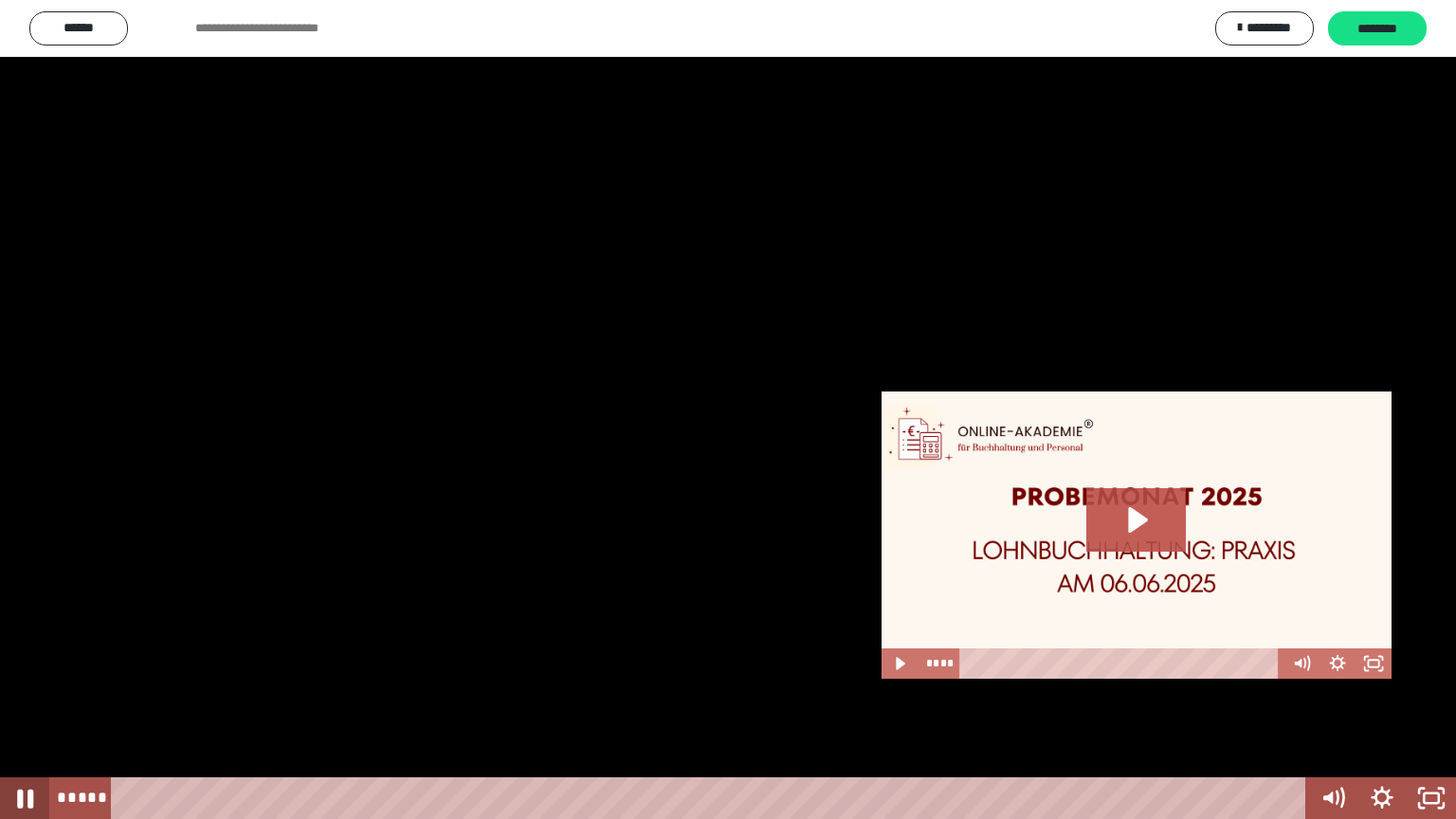 click 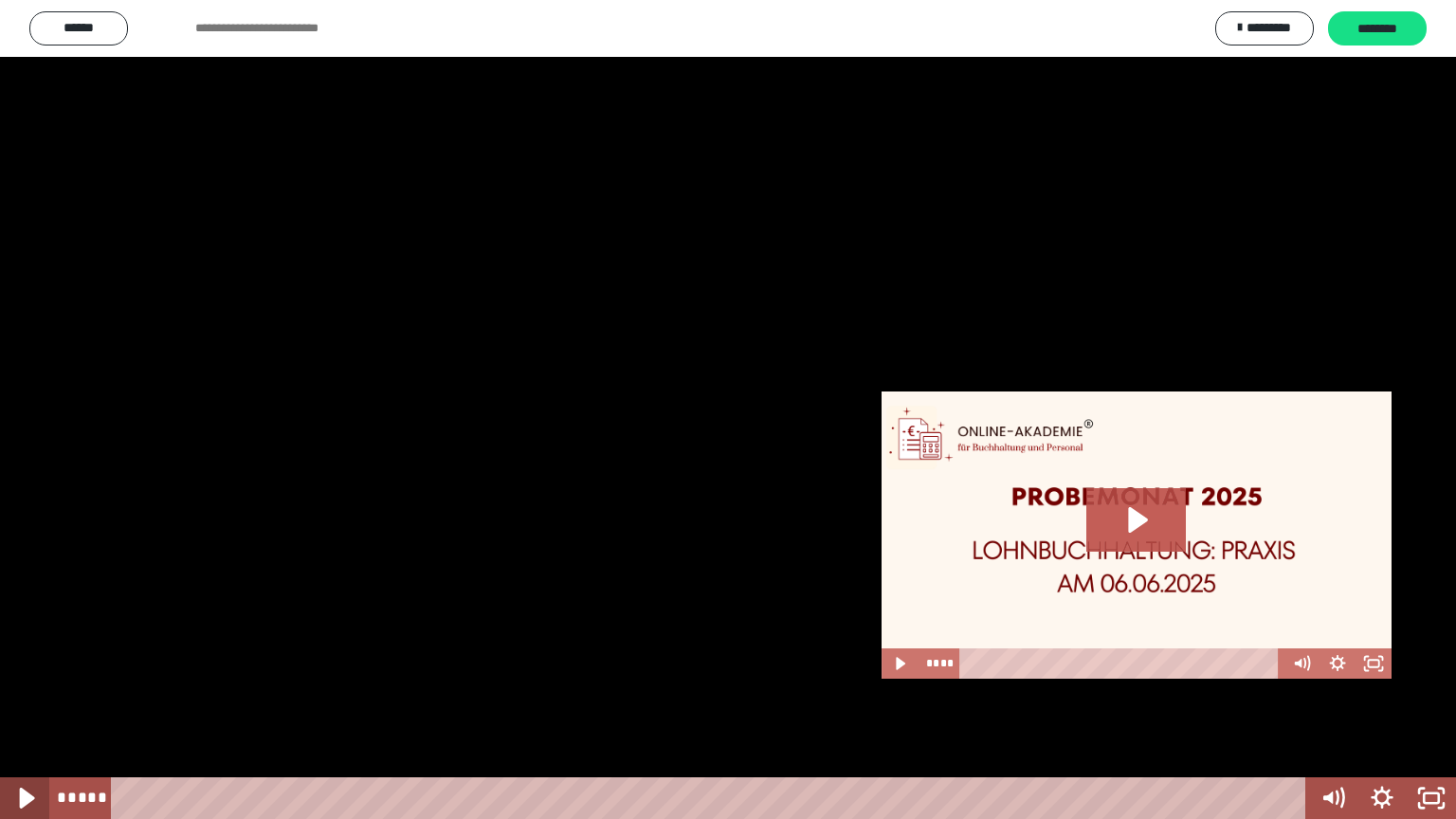 click 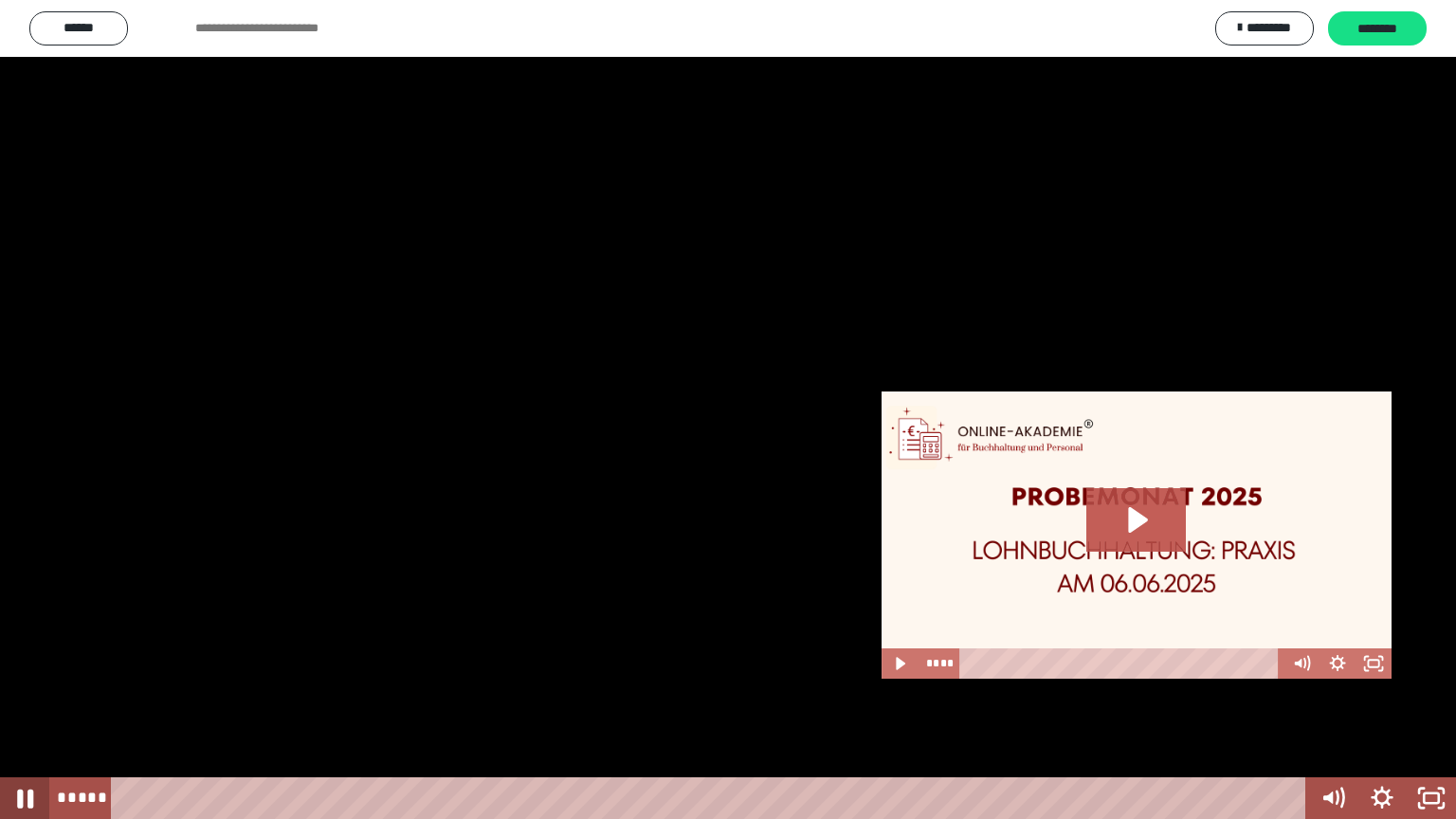 click 